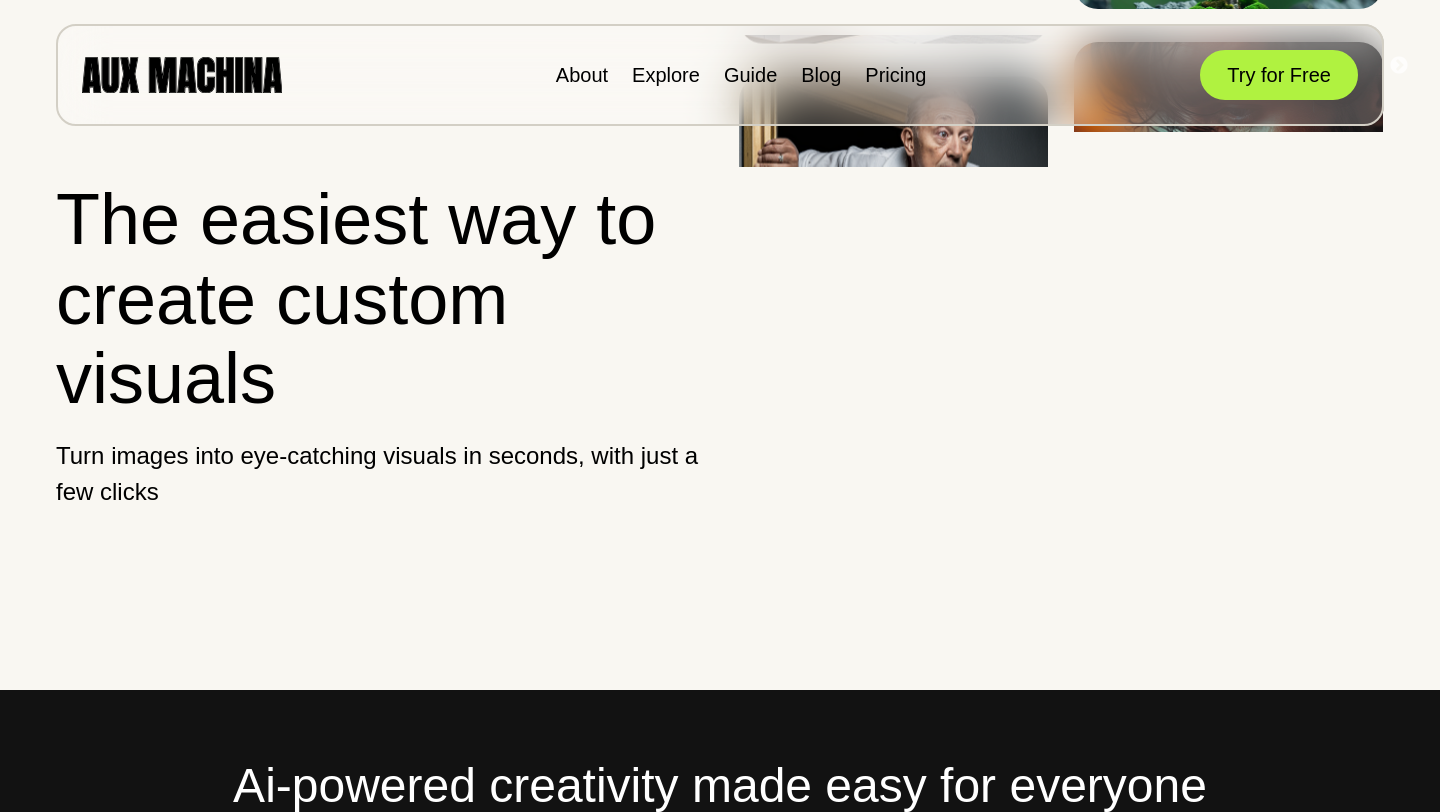 scroll, scrollTop: 0, scrollLeft: 0, axis: both 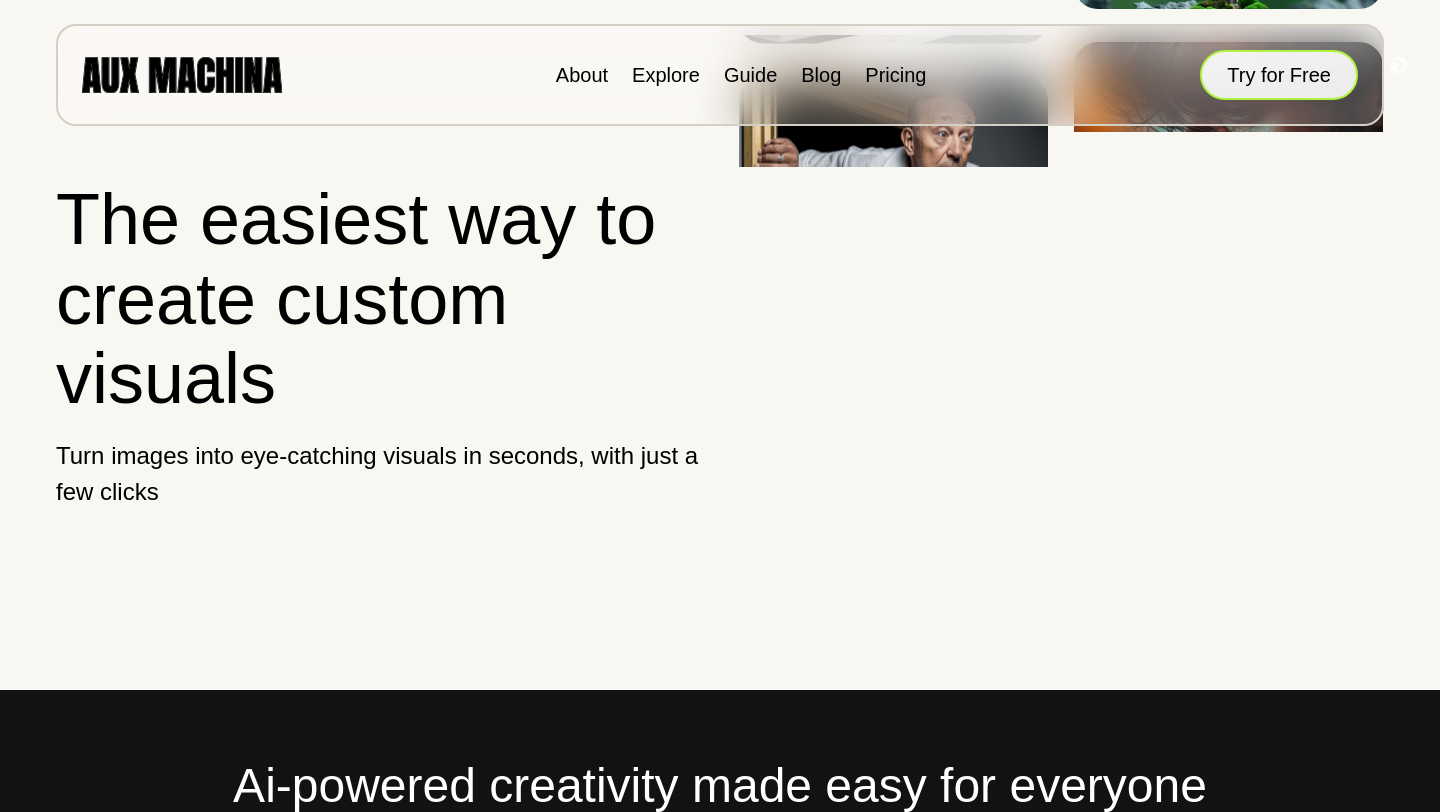 click on "Try for Free" at bounding box center (1279, 75) 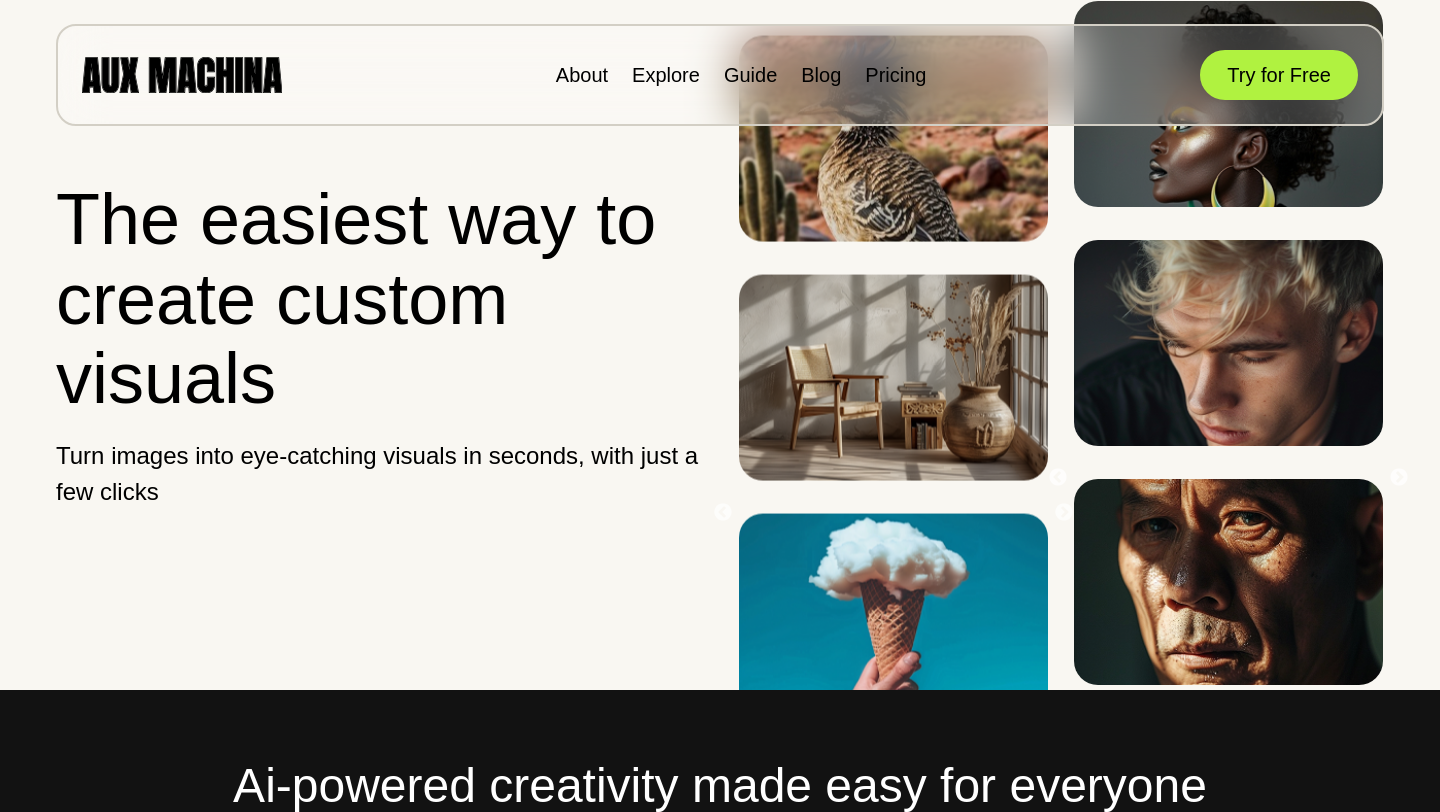 scroll, scrollTop: 0, scrollLeft: 0, axis: both 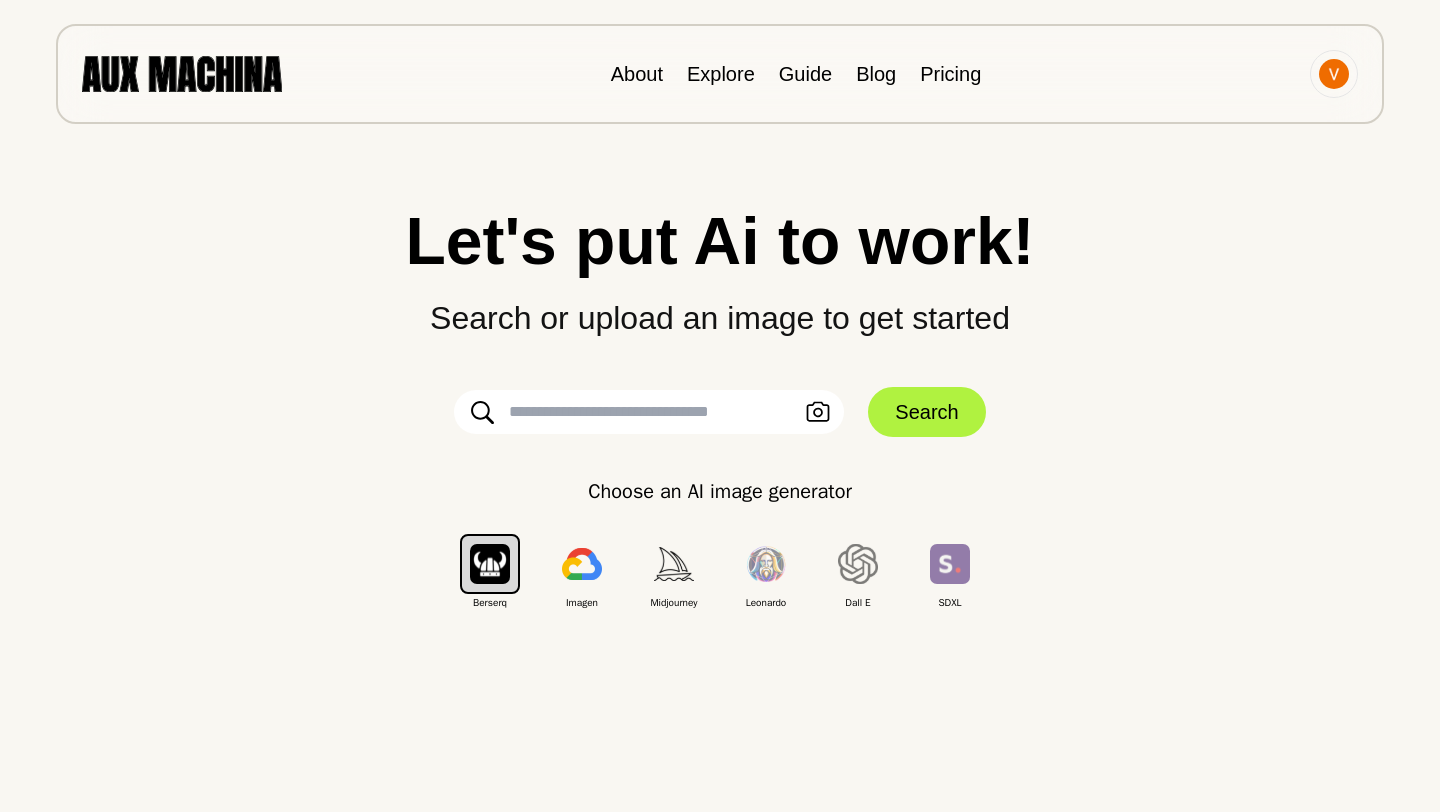 click at bounding box center [649, 412] 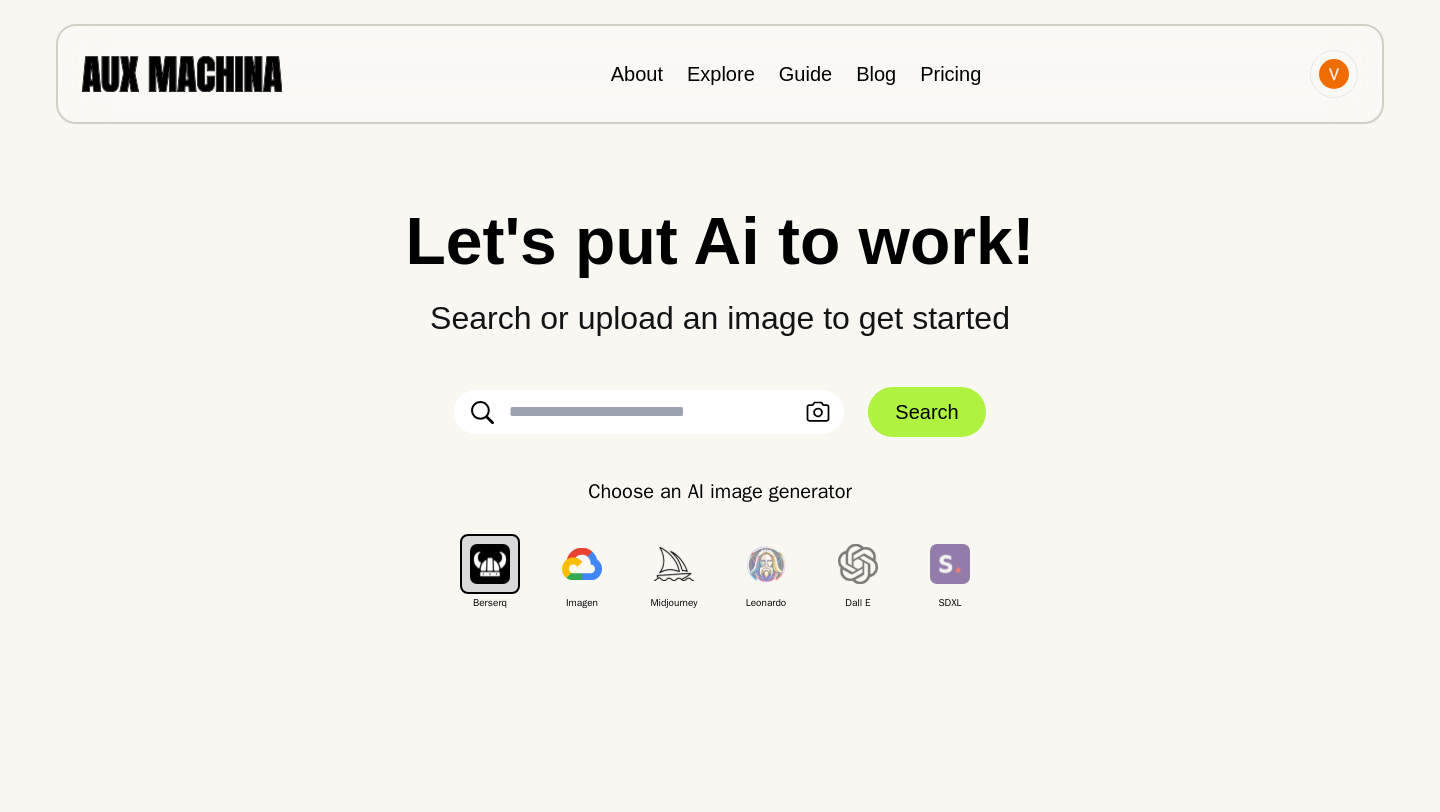 click at bounding box center [649, 412] 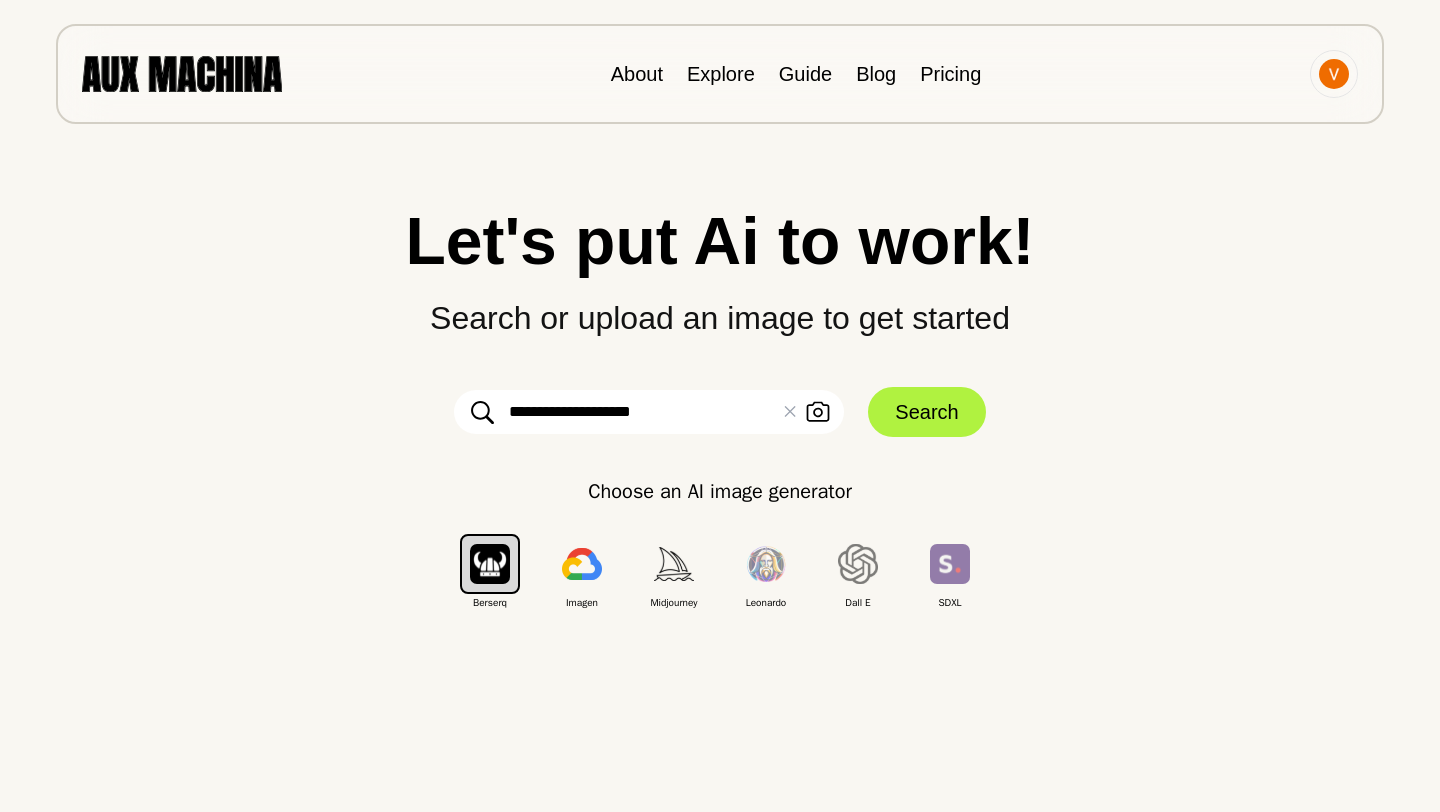 type on "**********" 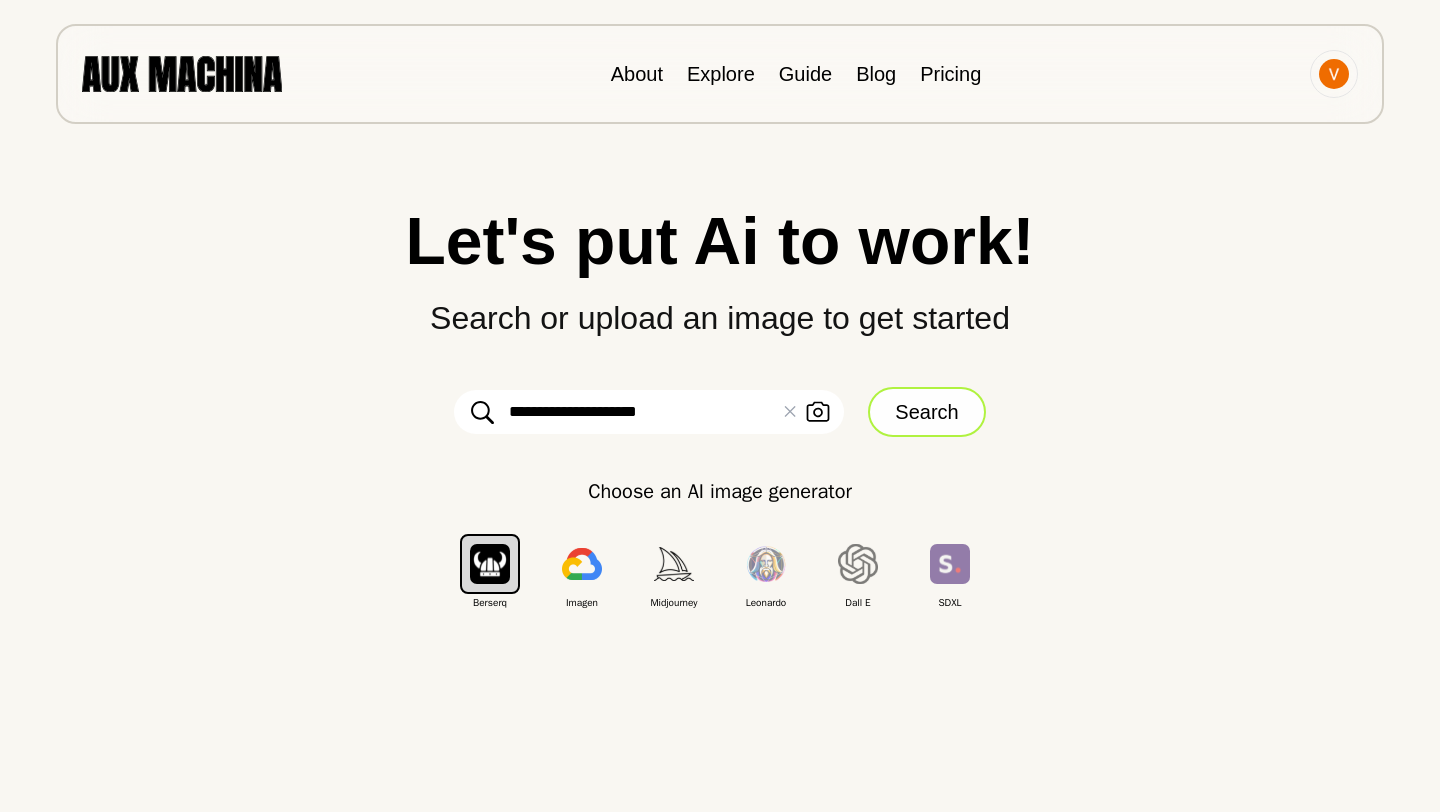 click on "Search" at bounding box center (926, 412) 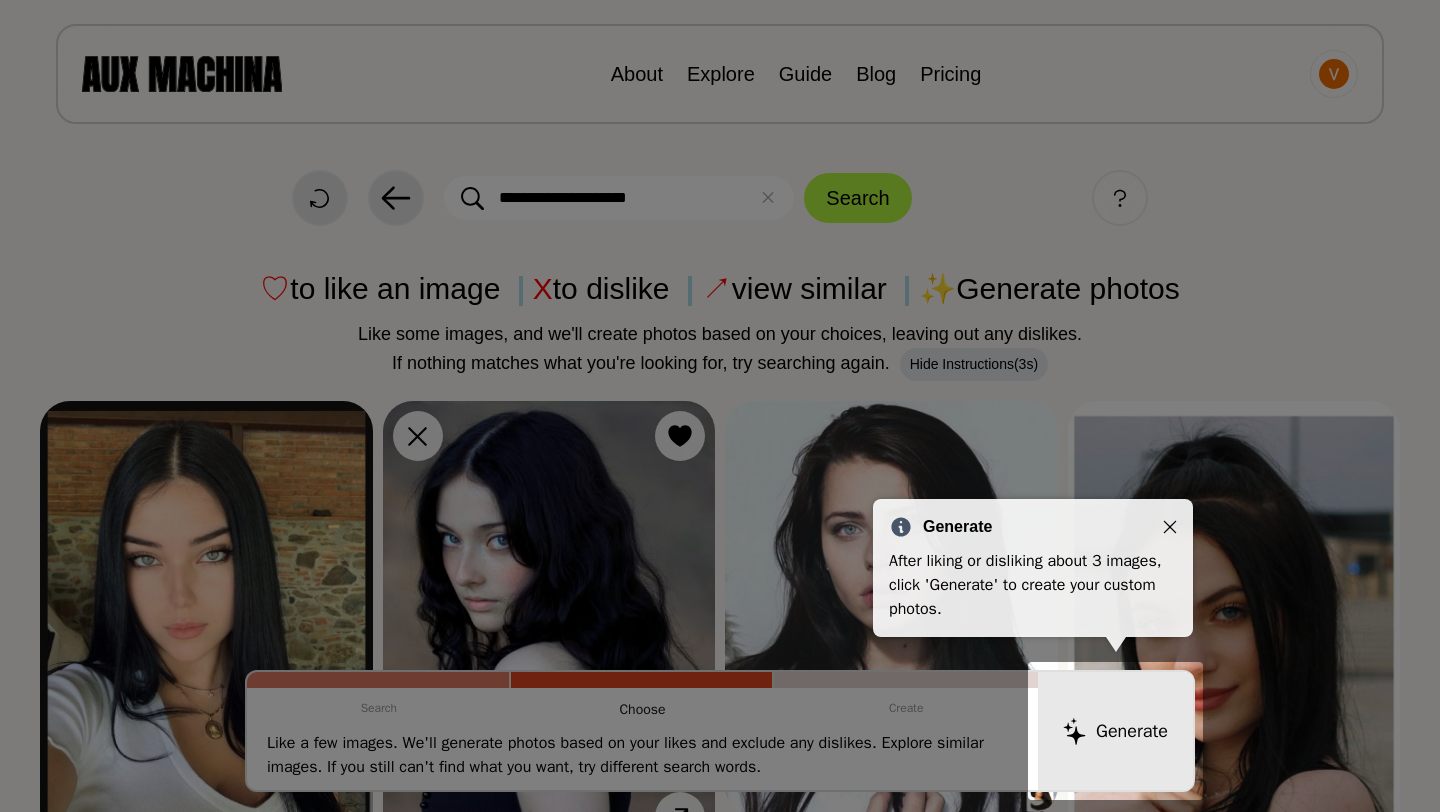 click 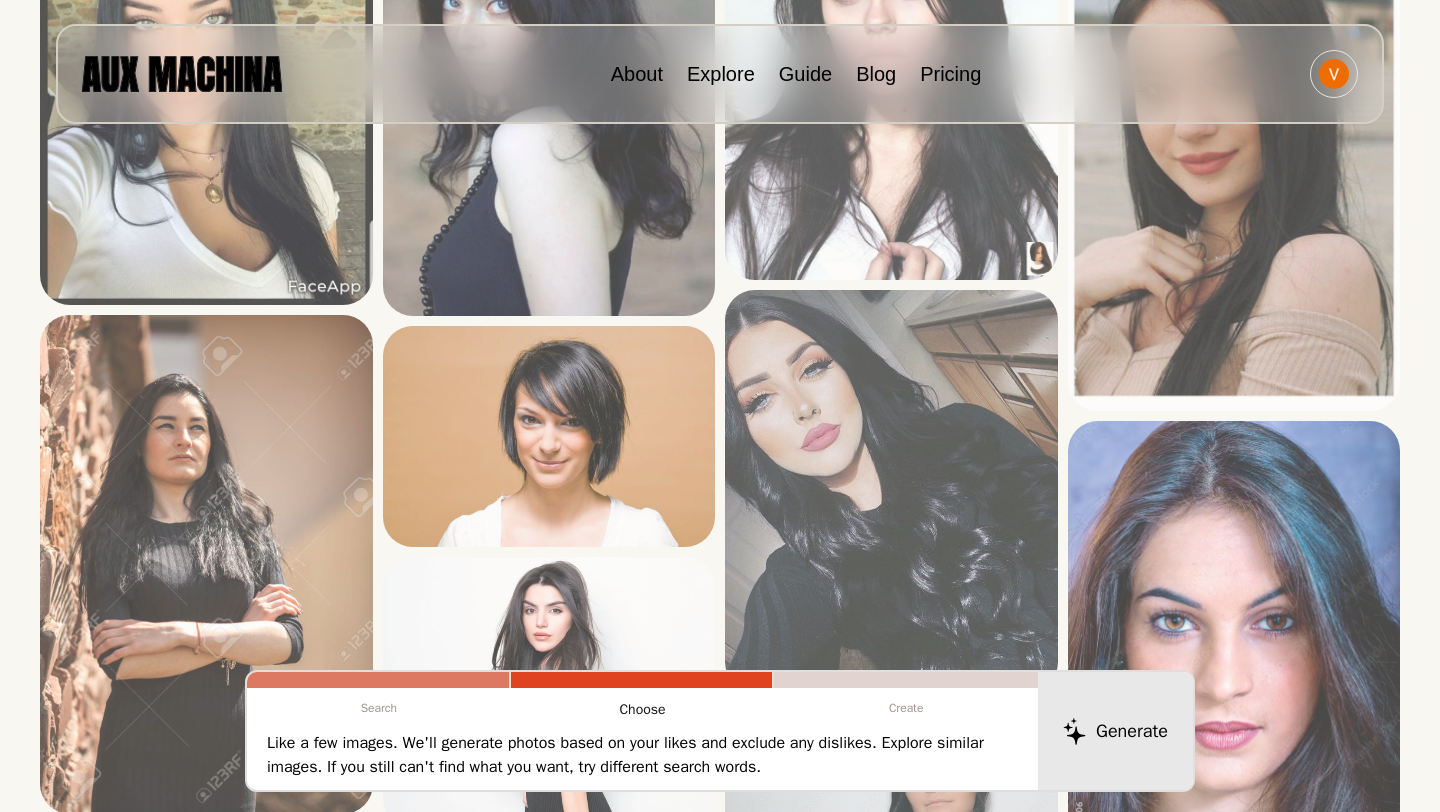 scroll, scrollTop: 0, scrollLeft: 0, axis: both 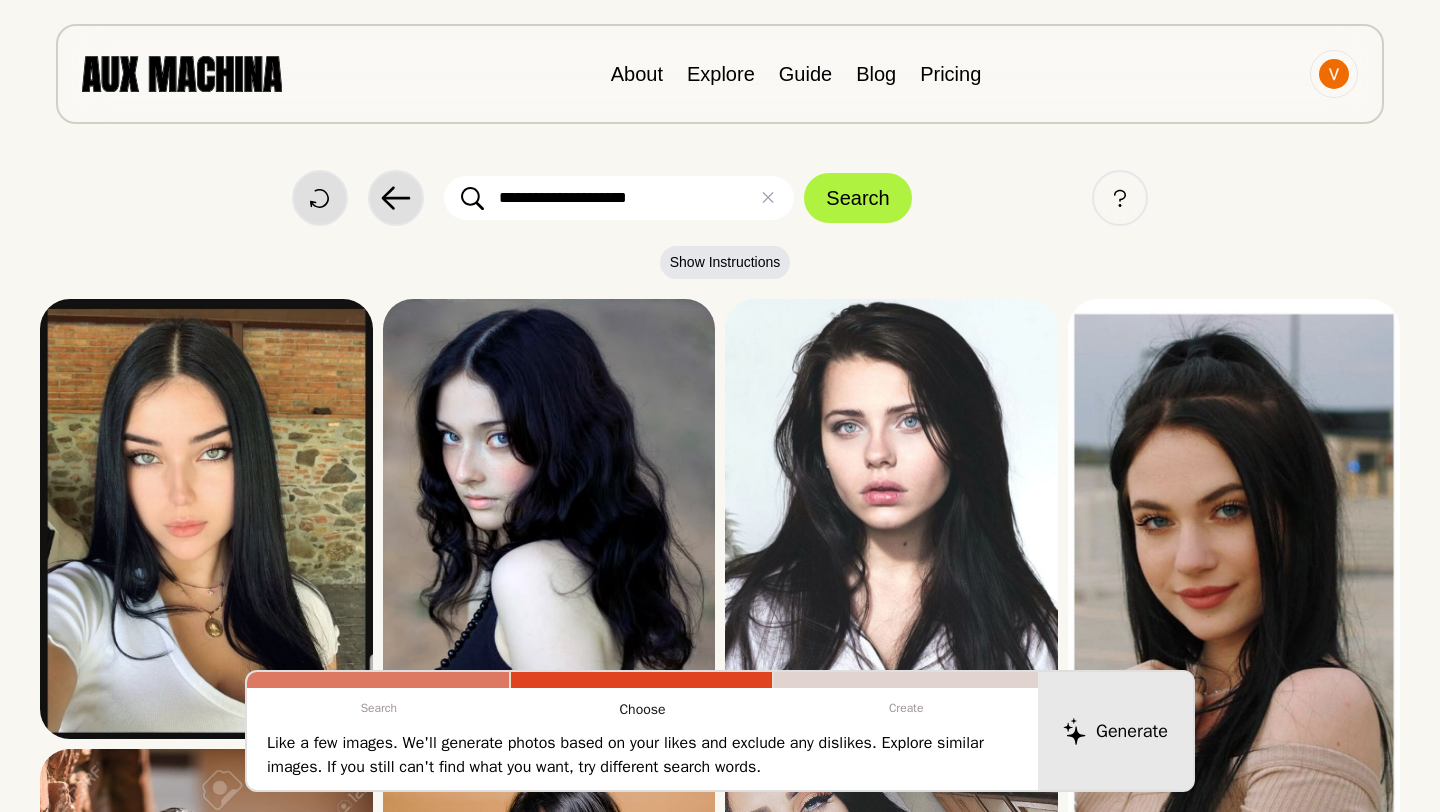 click on "**********" at bounding box center [619, 198] 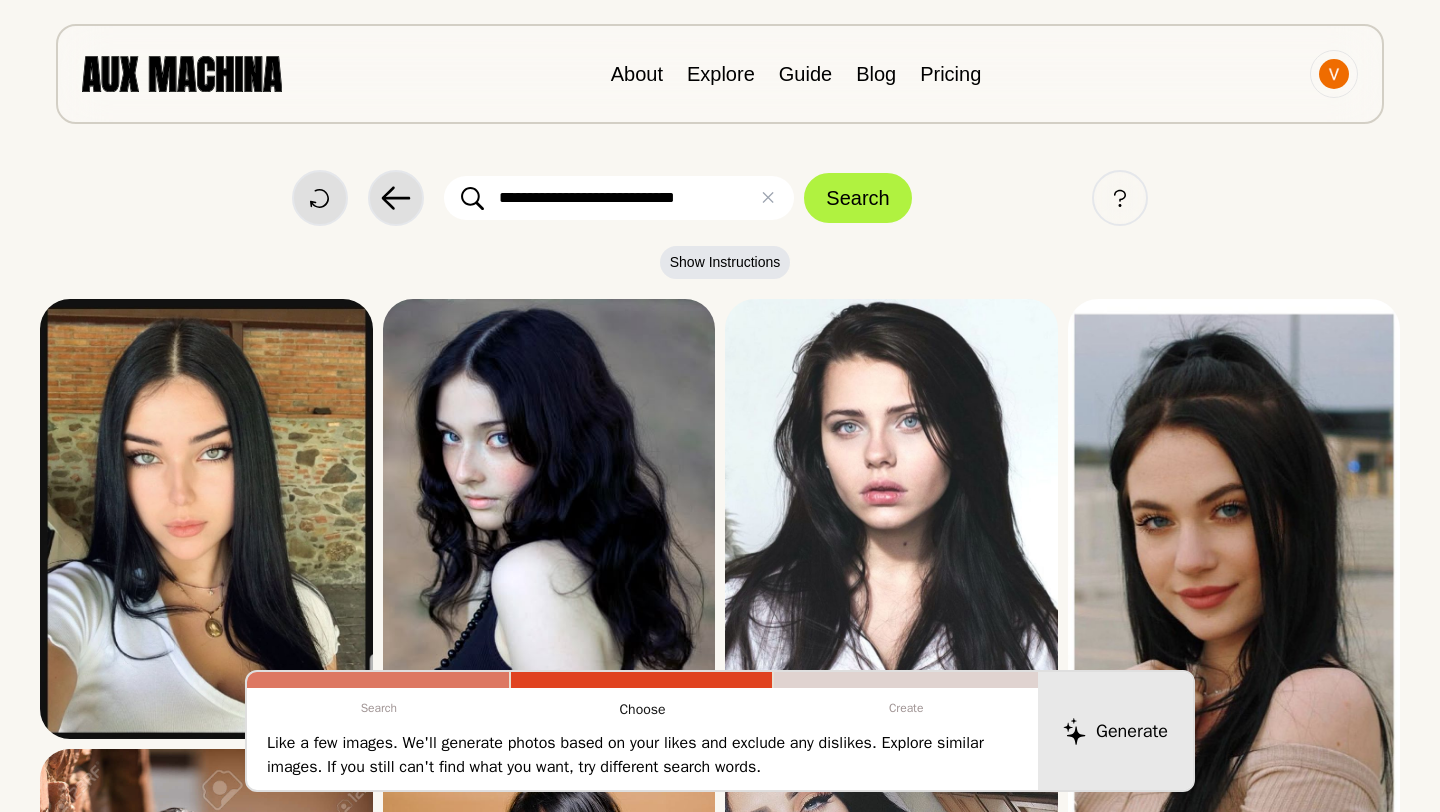 type on "**********" 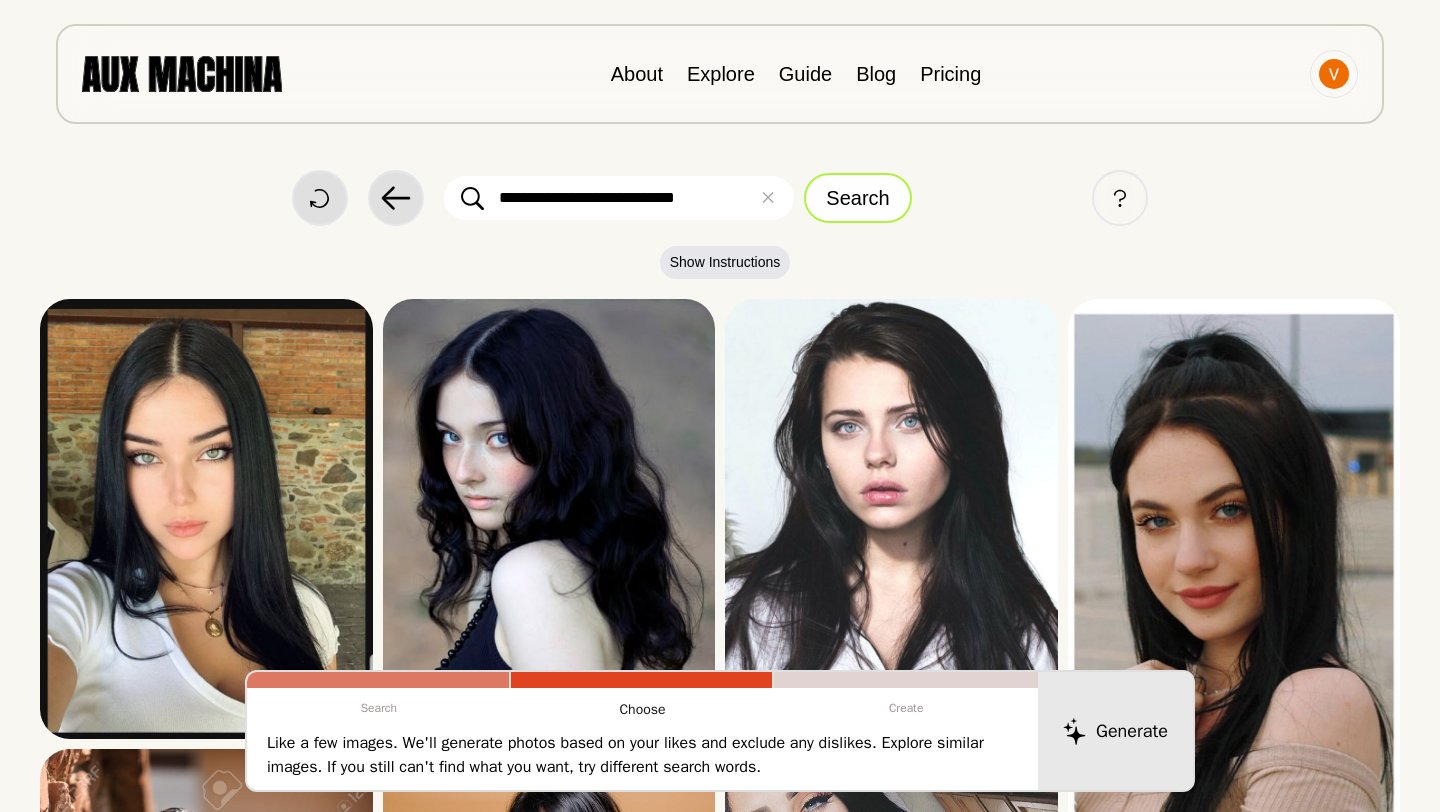 click on "Search" at bounding box center [857, 198] 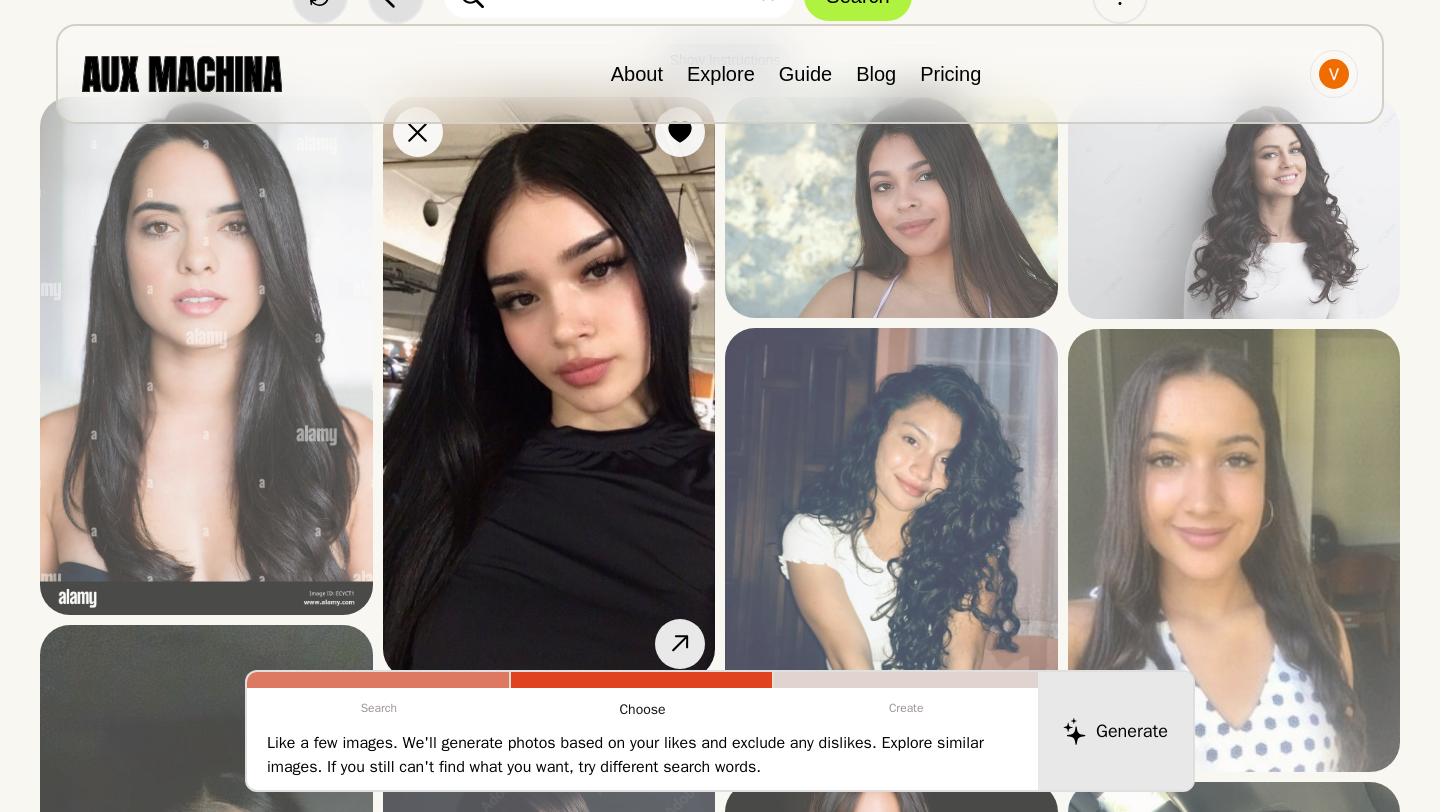 scroll, scrollTop: 169, scrollLeft: 0, axis: vertical 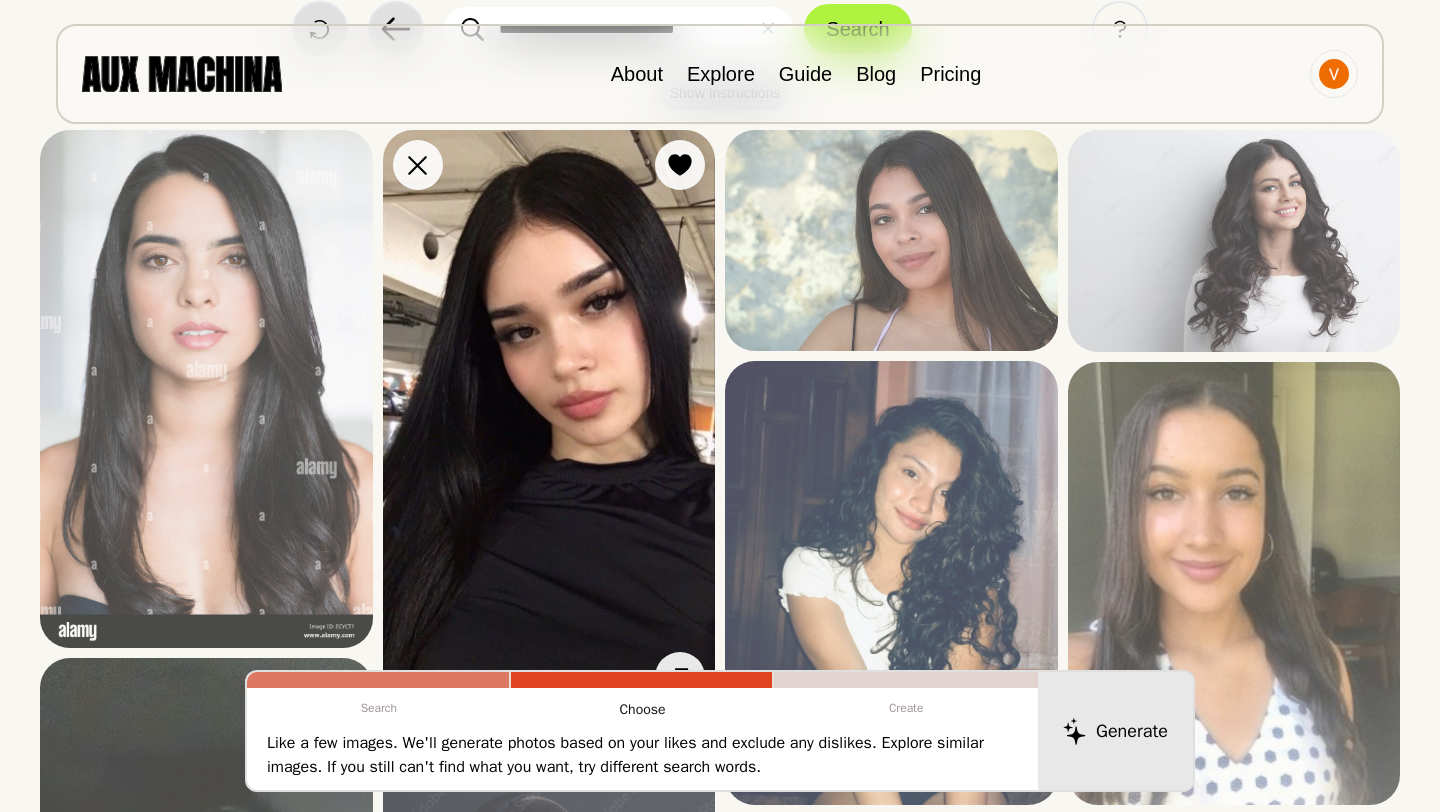 type 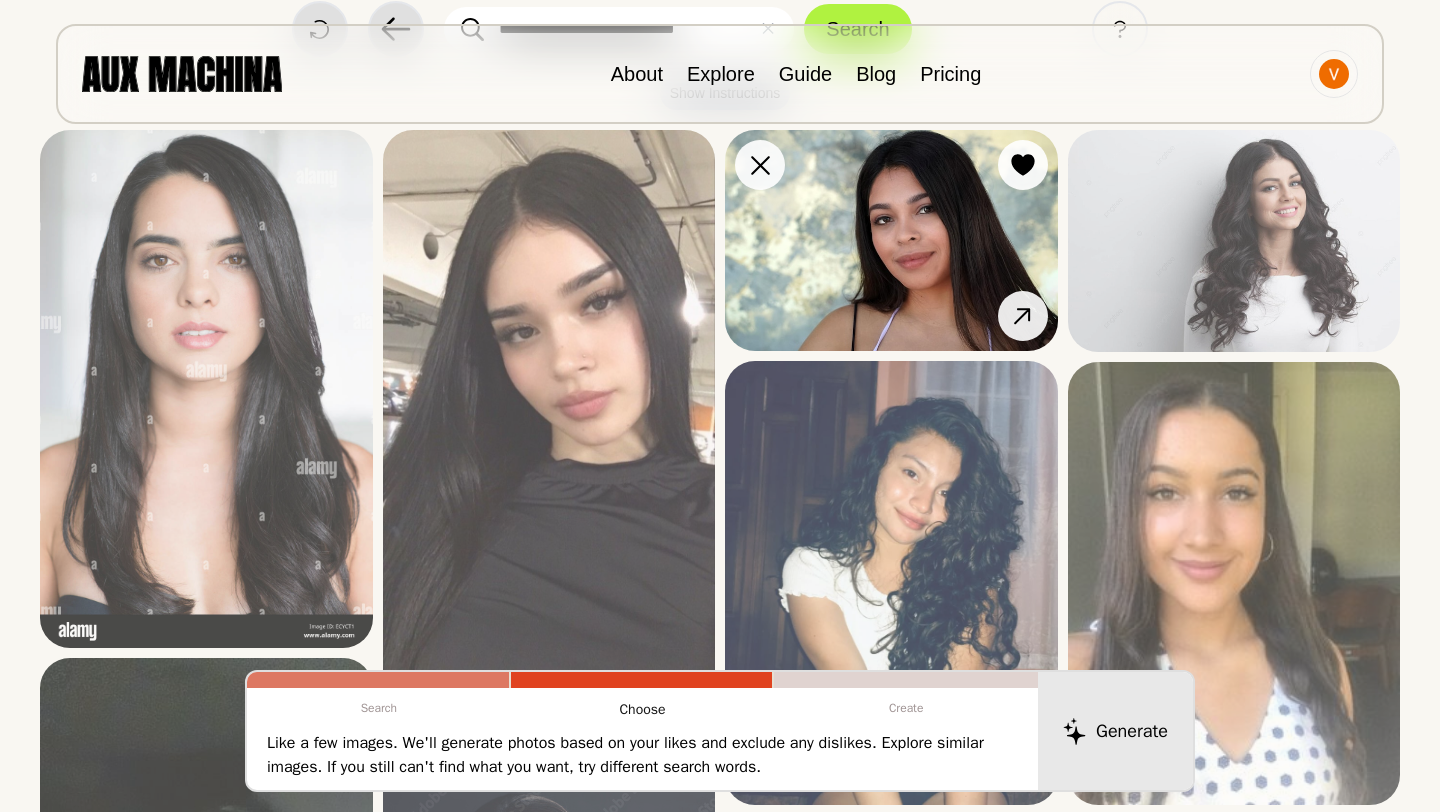 scroll, scrollTop: 0, scrollLeft: 0, axis: both 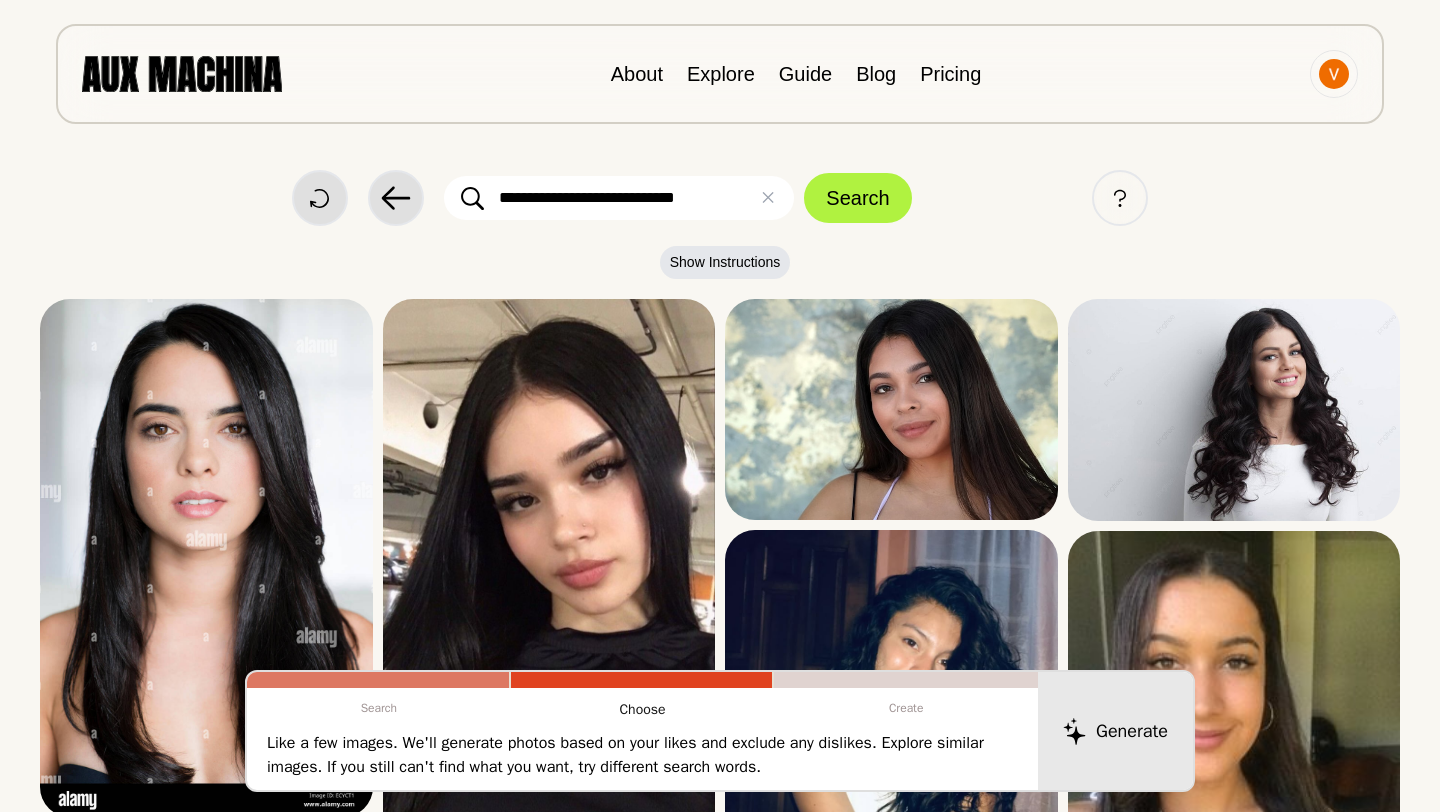 click on "**********" at bounding box center (619, 198) 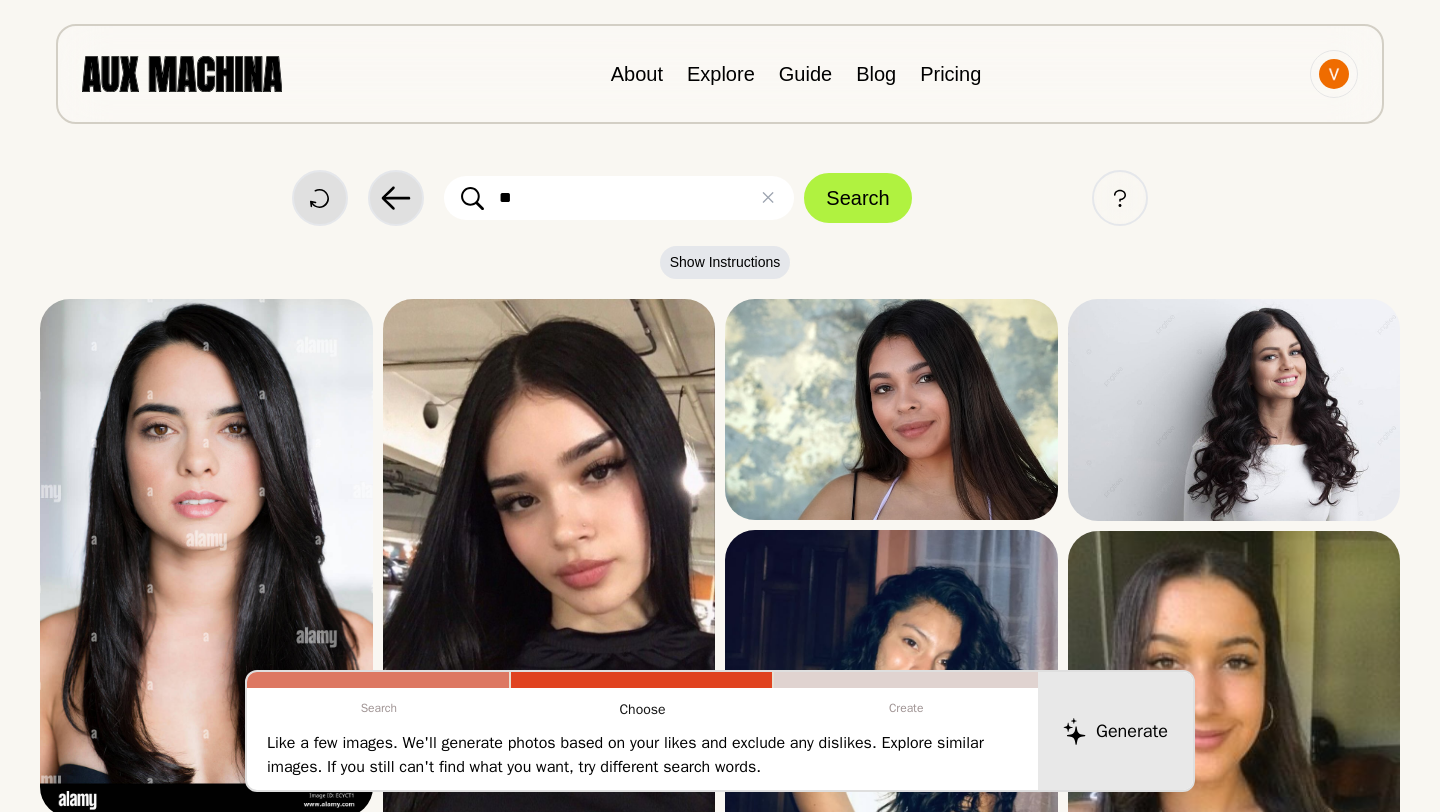 type on "*" 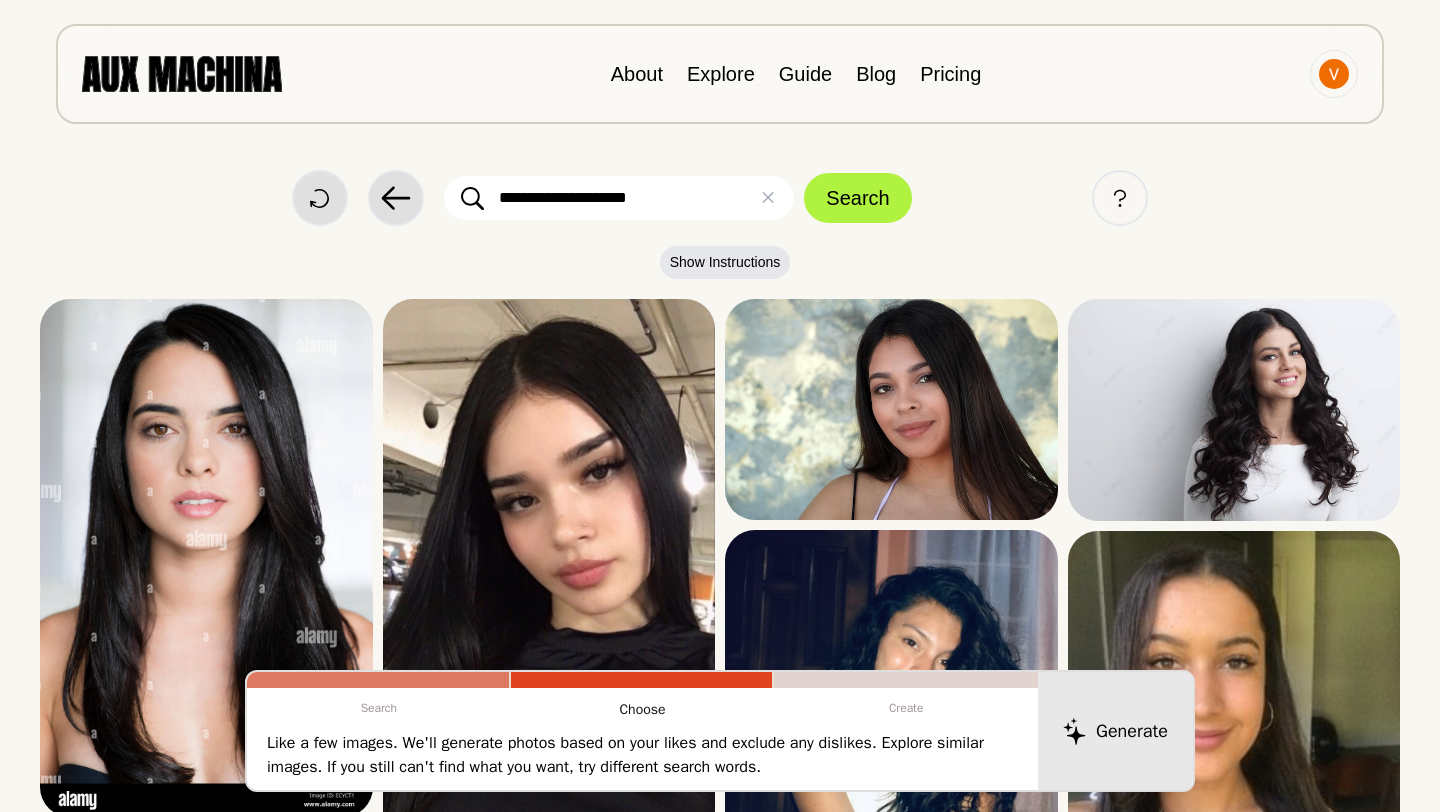 click on "Search" at bounding box center (857, 198) 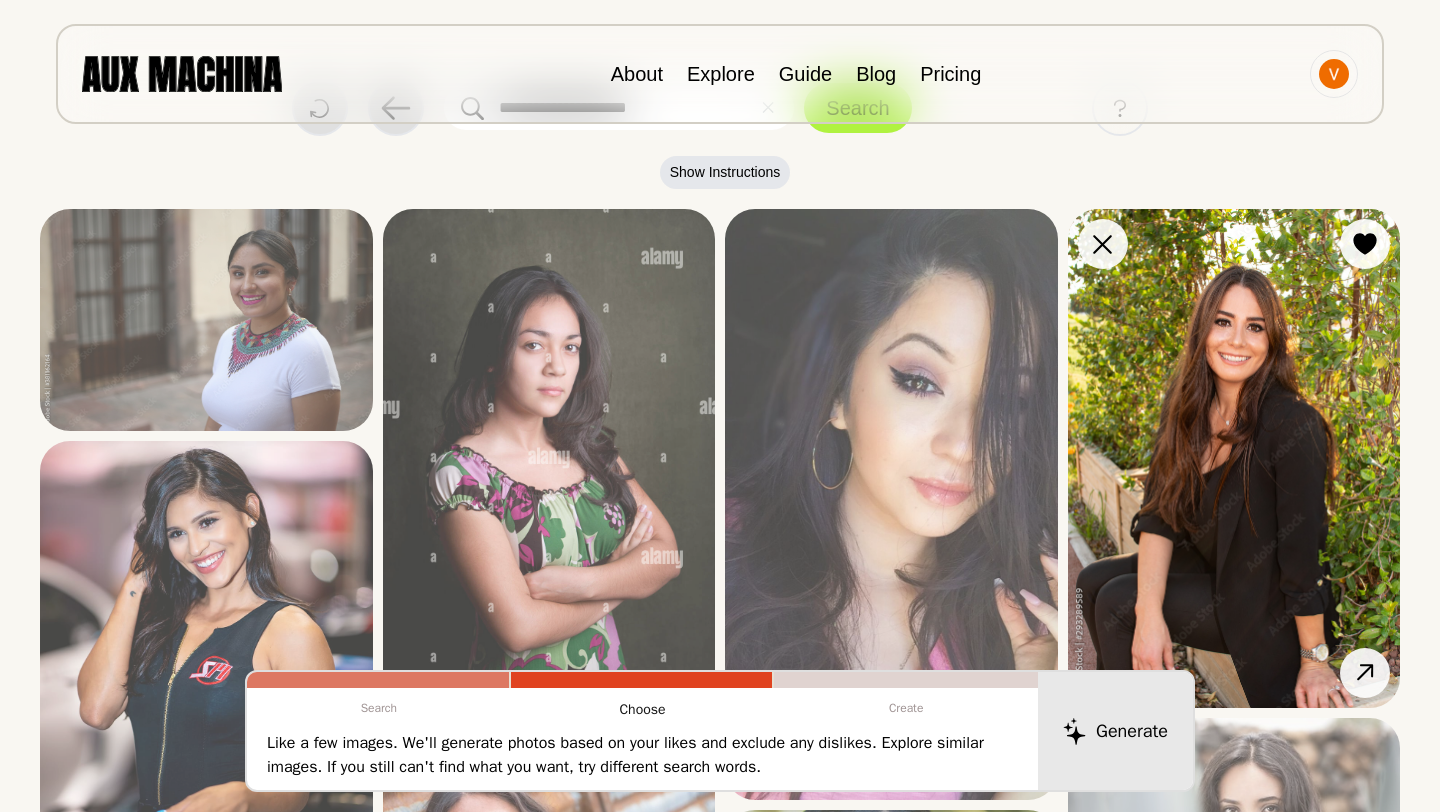 scroll, scrollTop: 0, scrollLeft: 0, axis: both 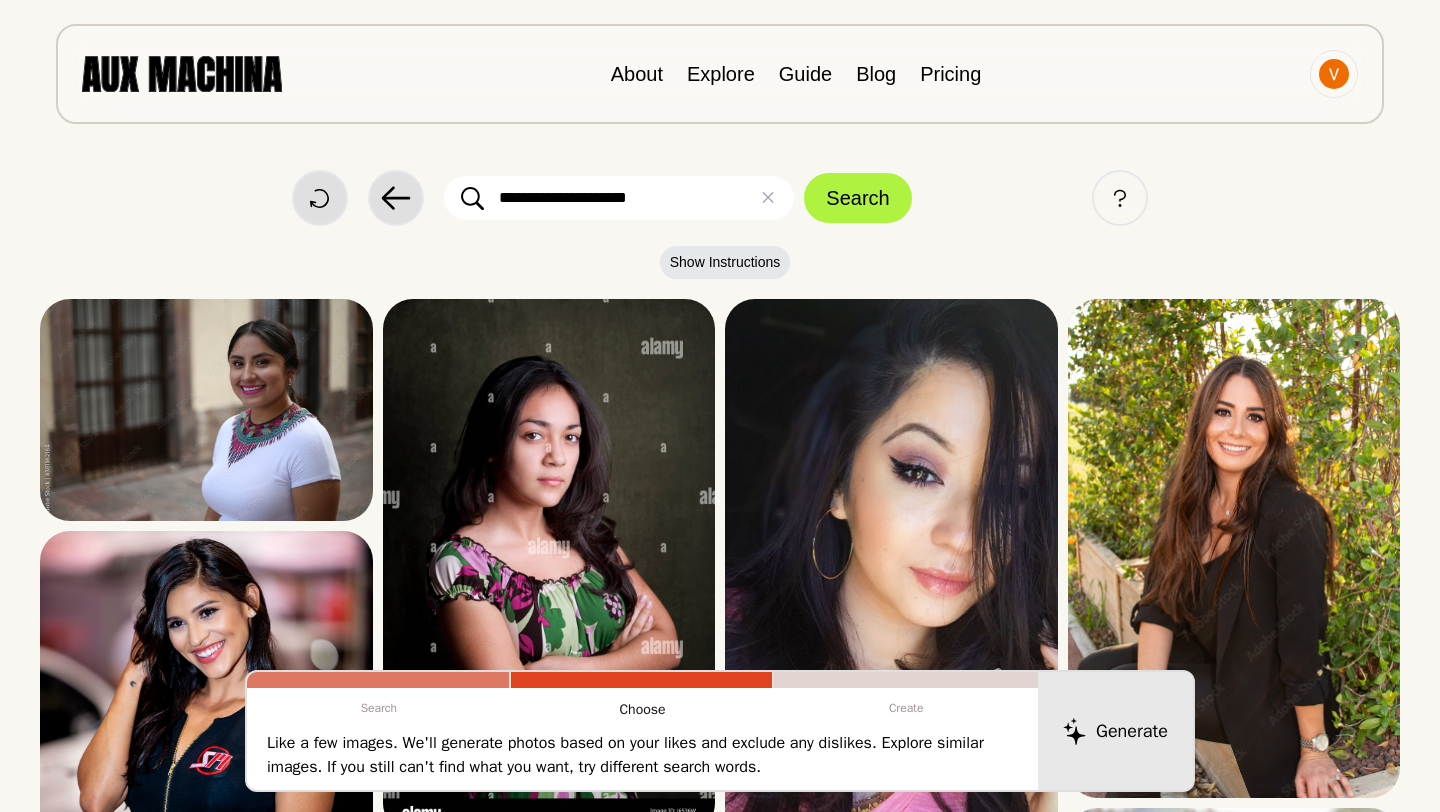 click on "**********" at bounding box center (619, 198) 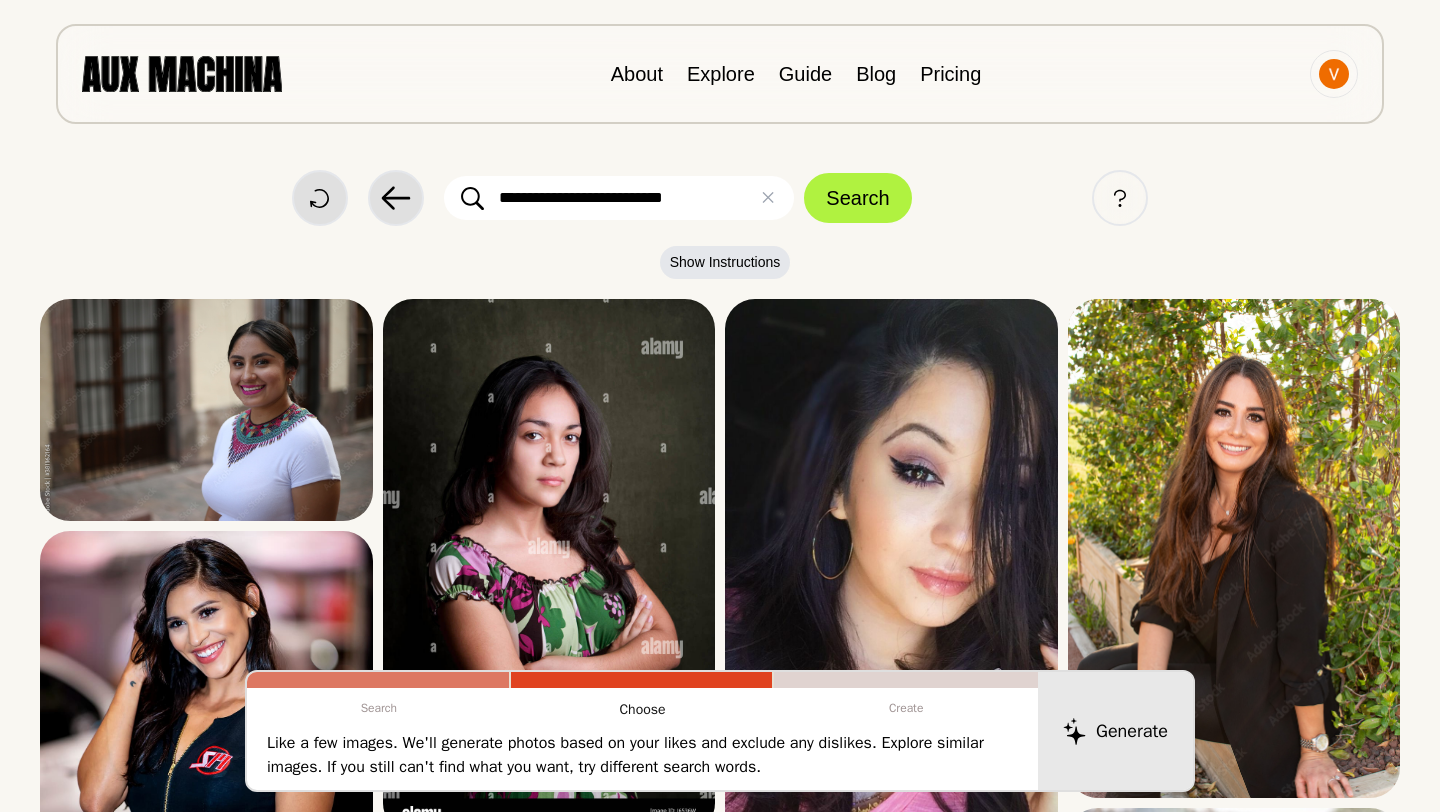 type on "**********" 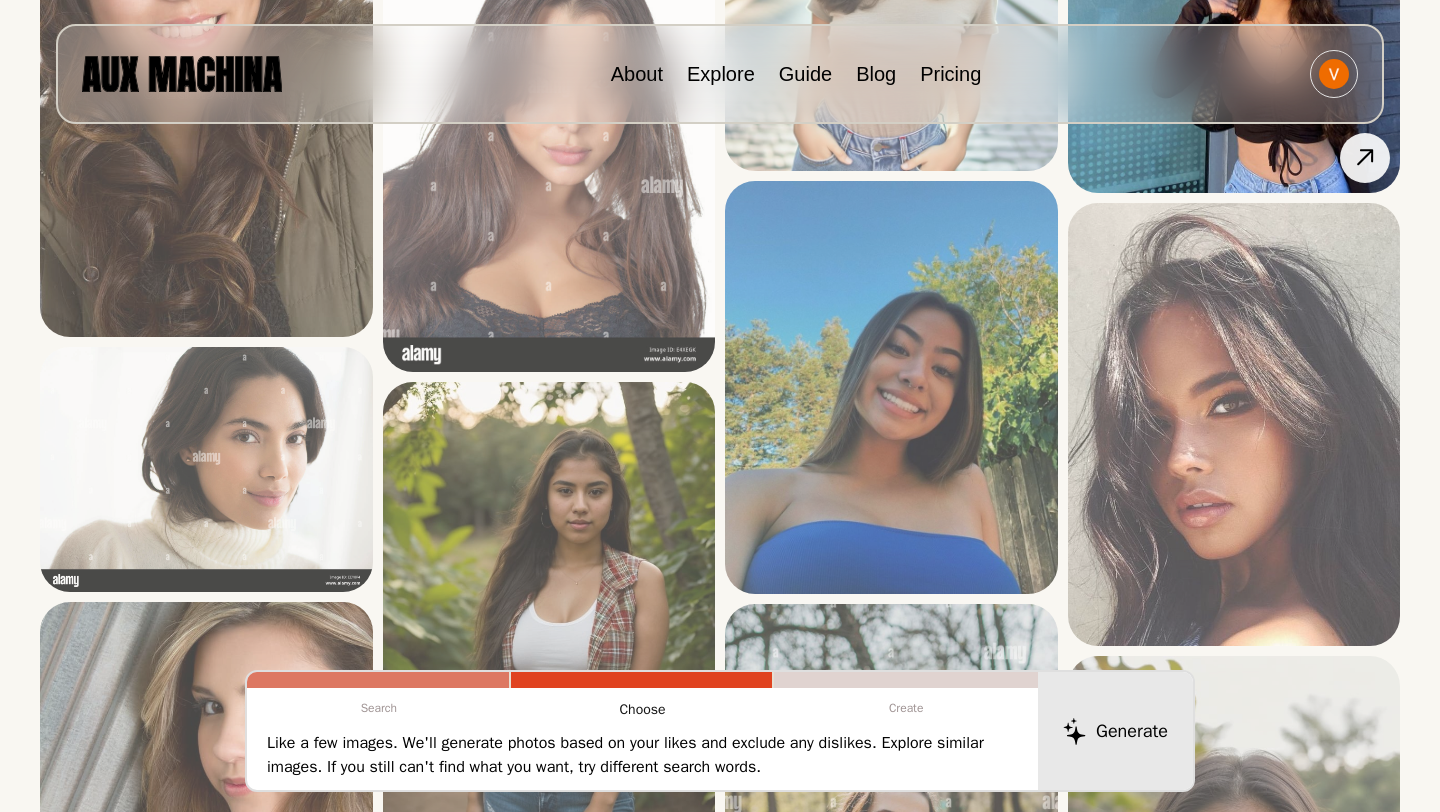 scroll, scrollTop: 462, scrollLeft: 0, axis: vertical 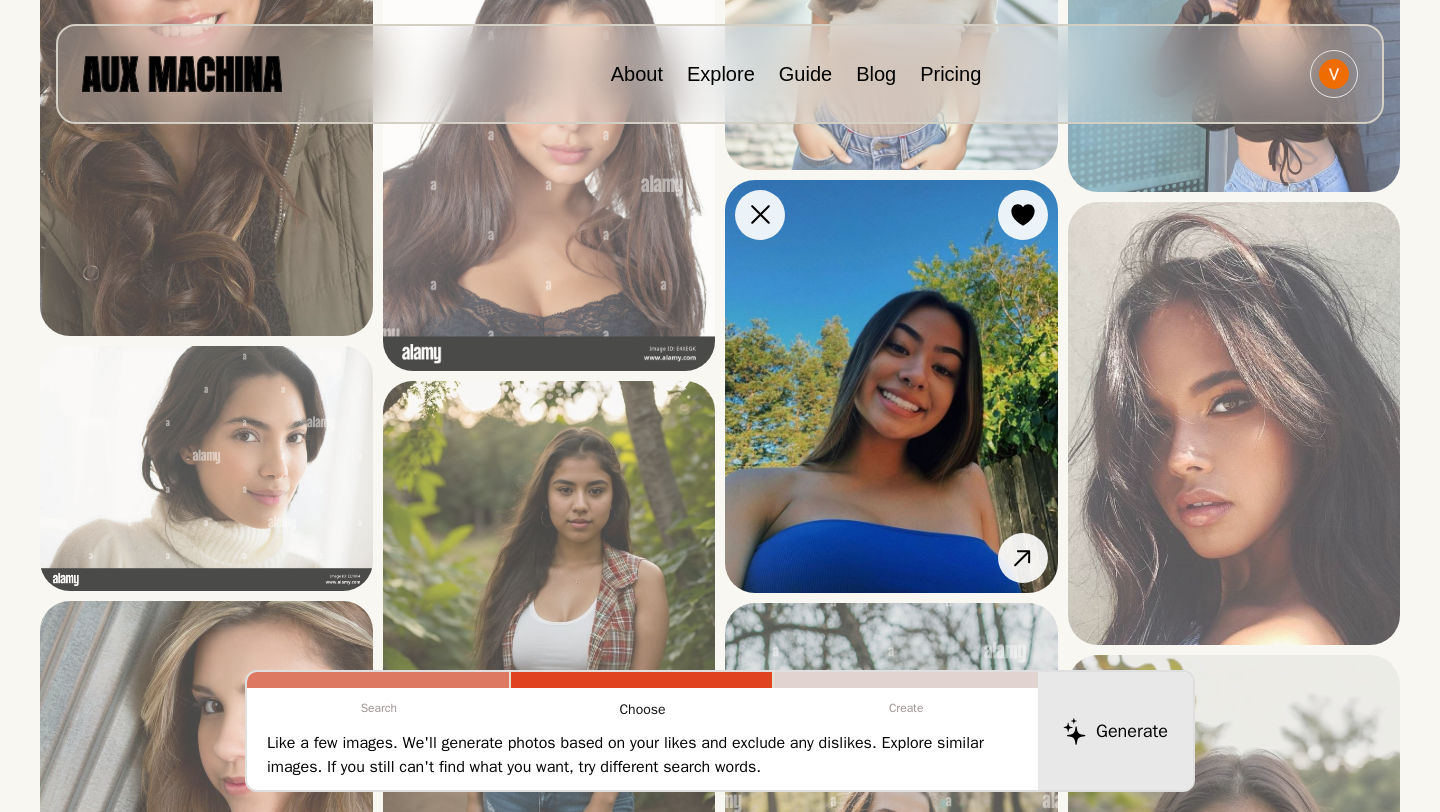 click at bounding box center [891, 387] 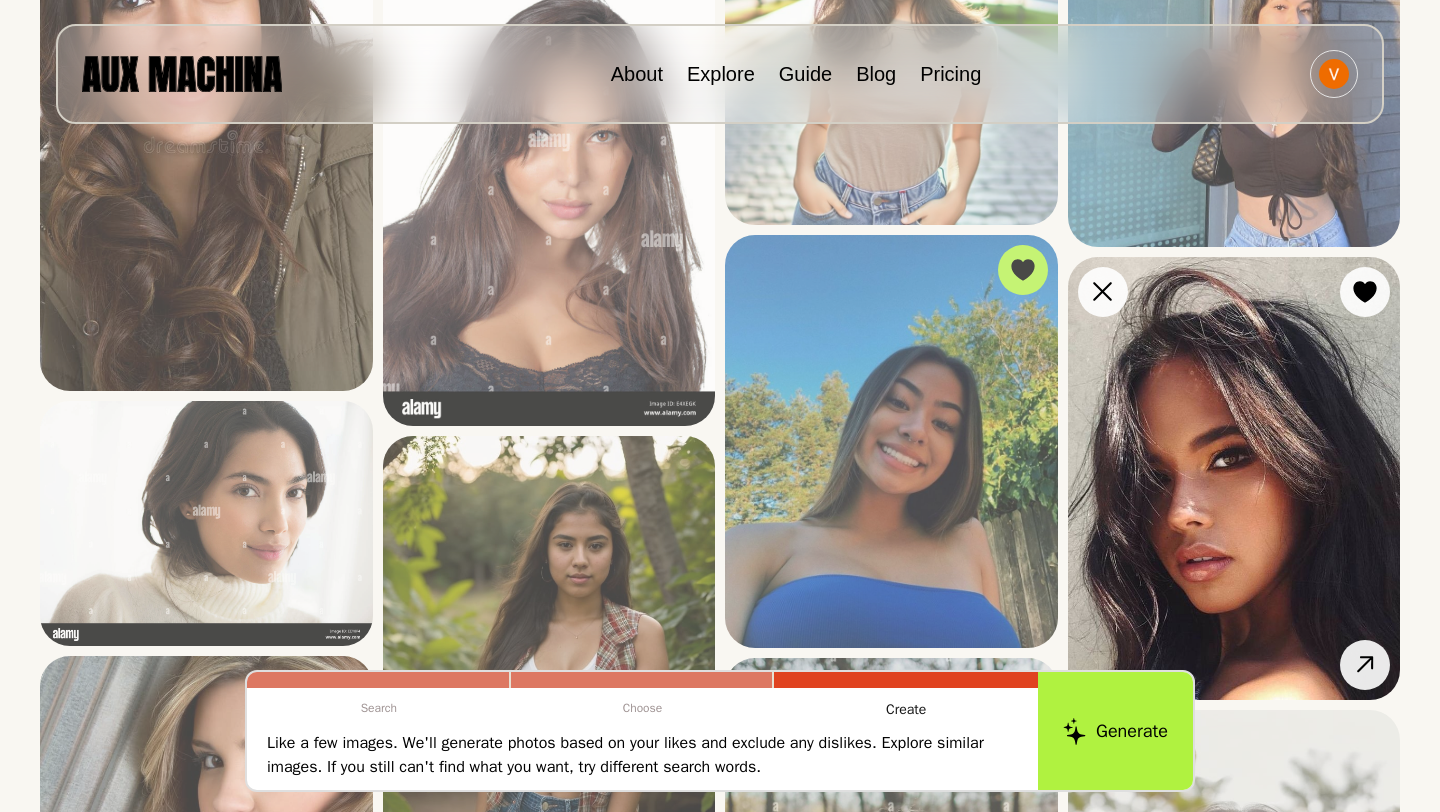 scroll, scrollTop: 399, scrollLeft: 0, axis: vertical 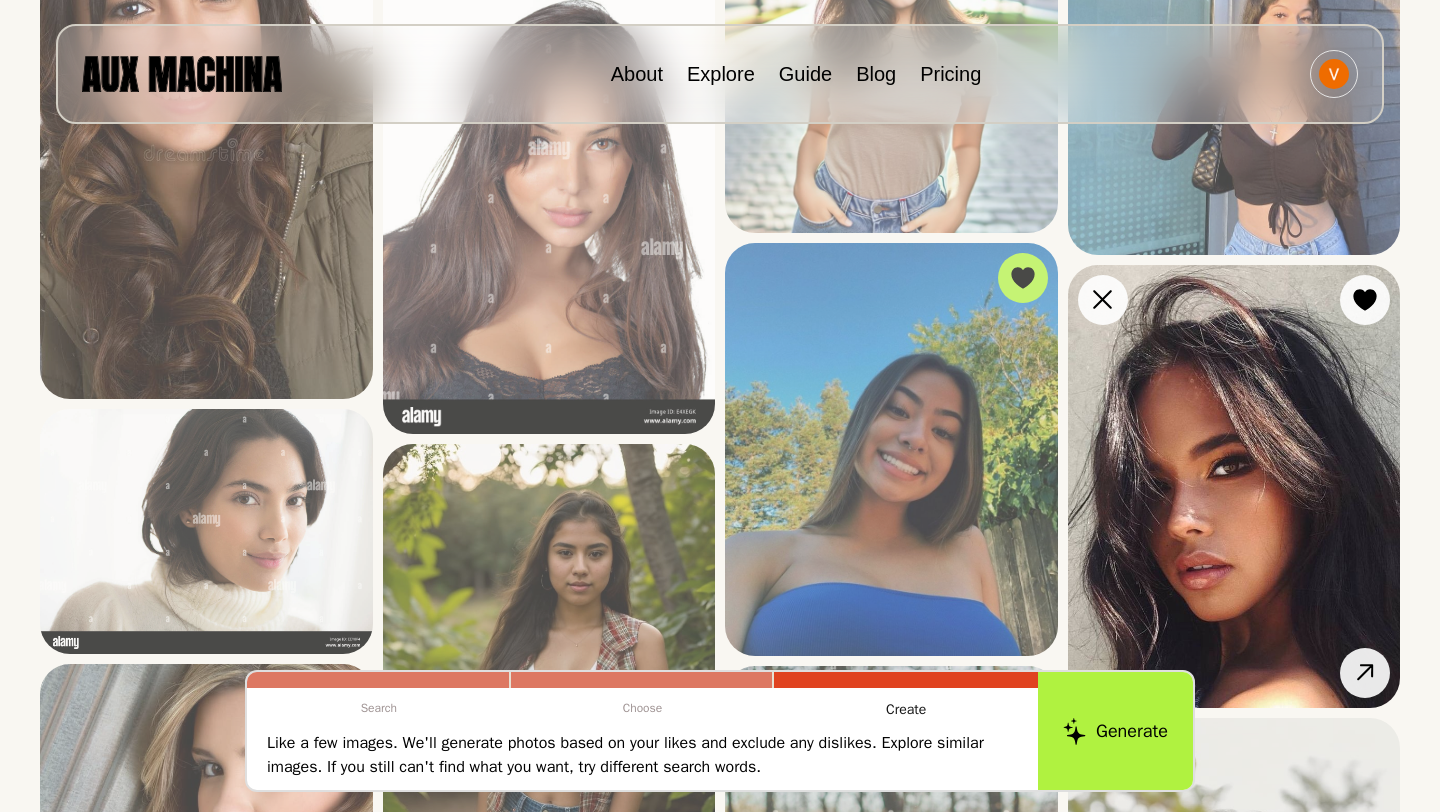 click at bounding box center (1234, 486) 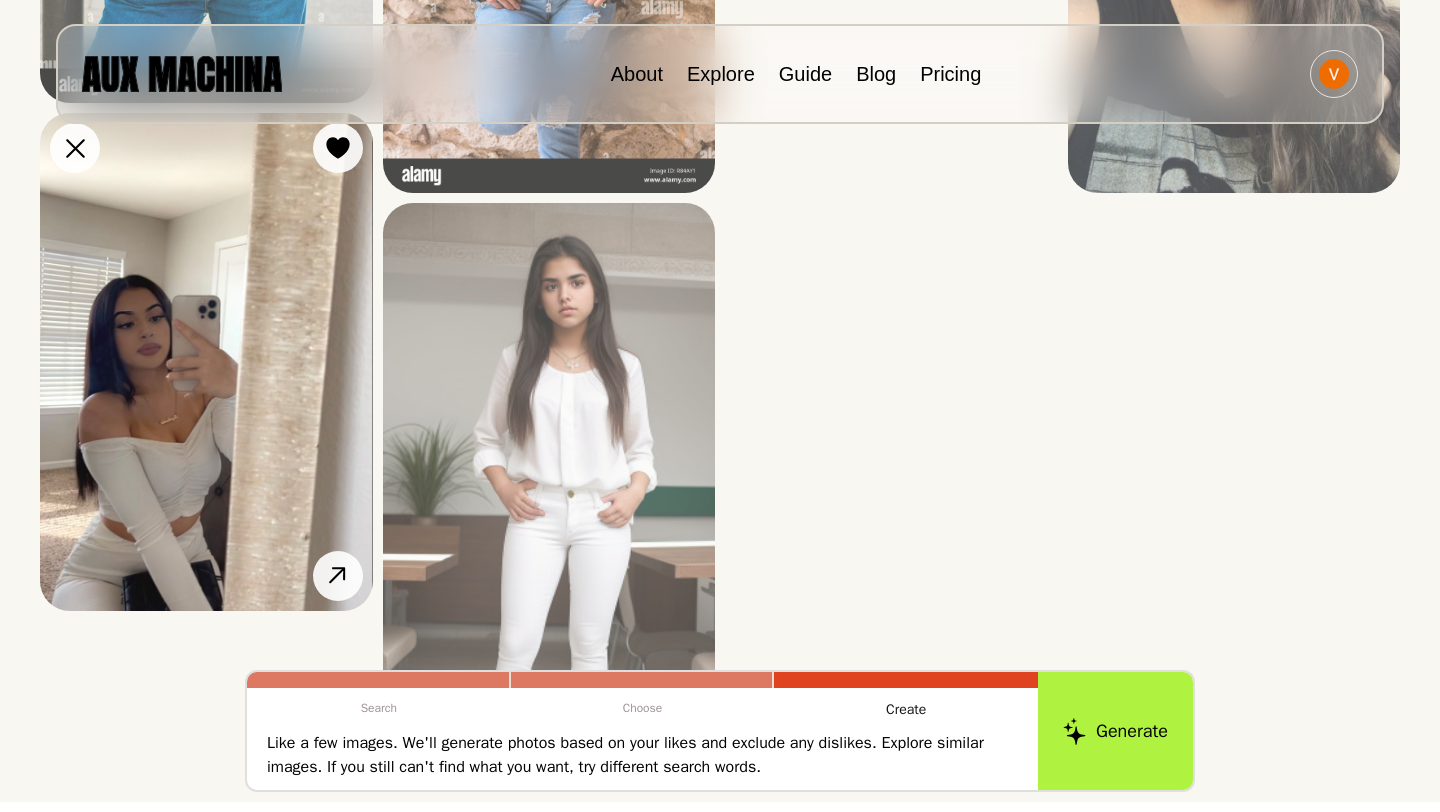 scroll, scrollTop: 4502, scrollLeft: 0, axis: vertical 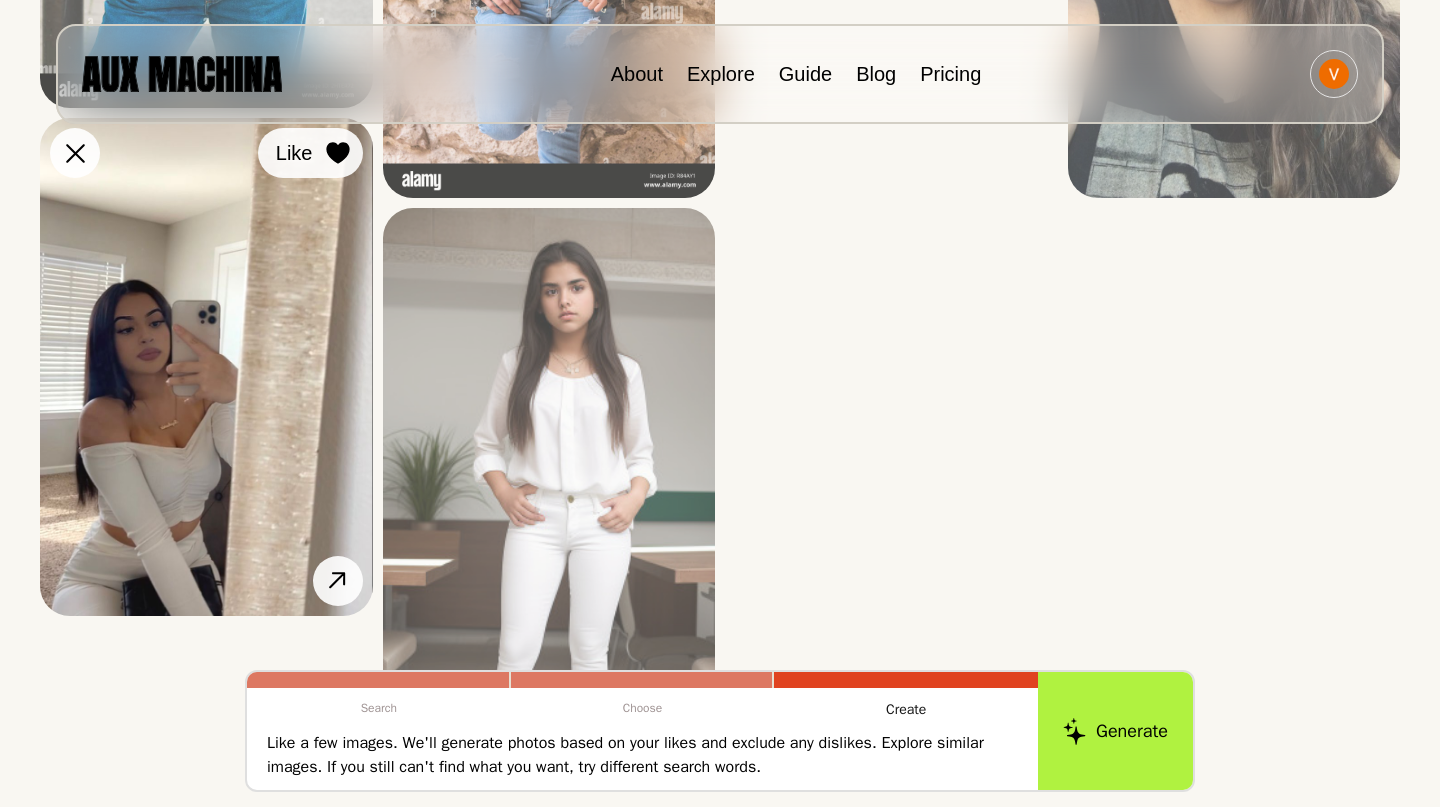 click 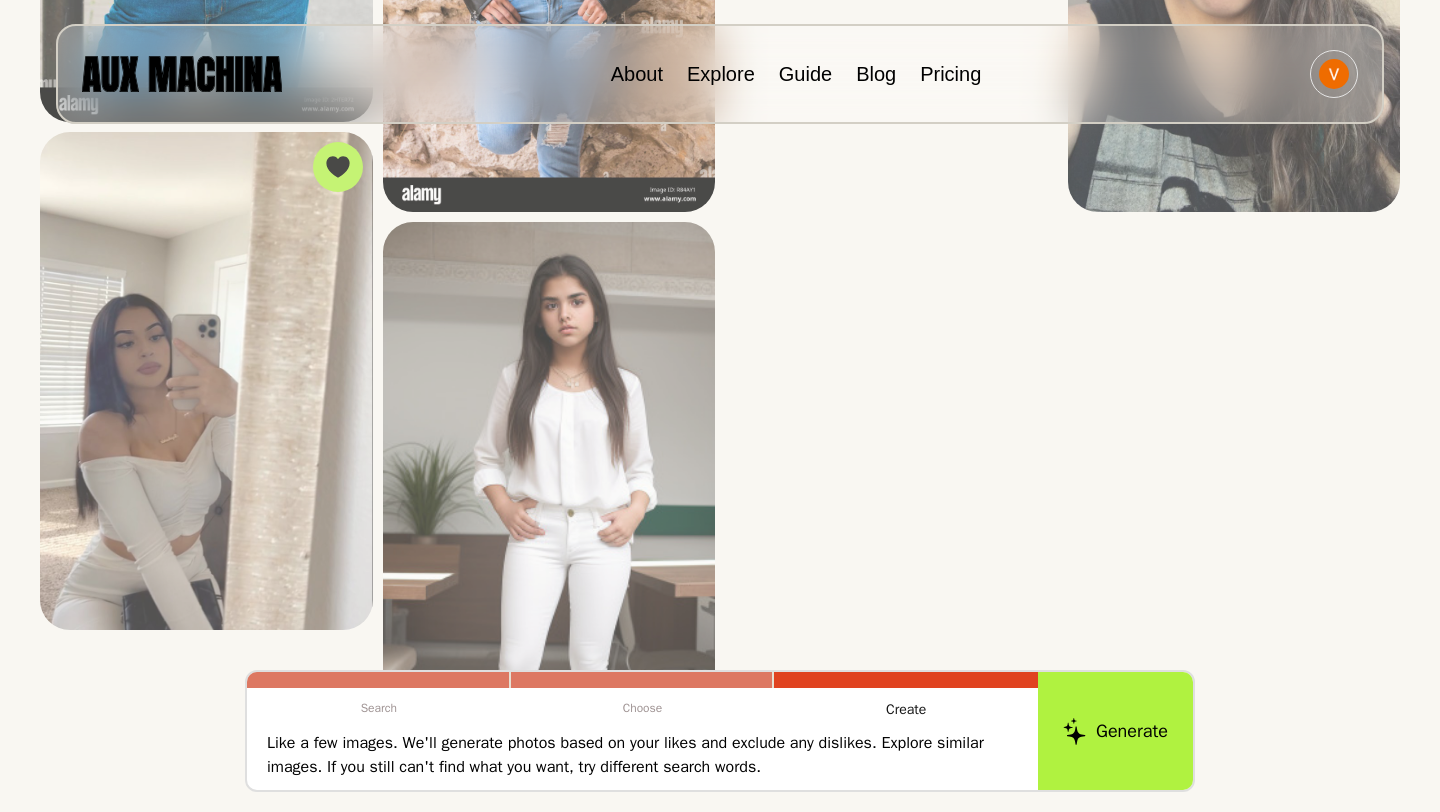 scroll, scrollTop: 4480, scrollLeft: 0, axis: vertical 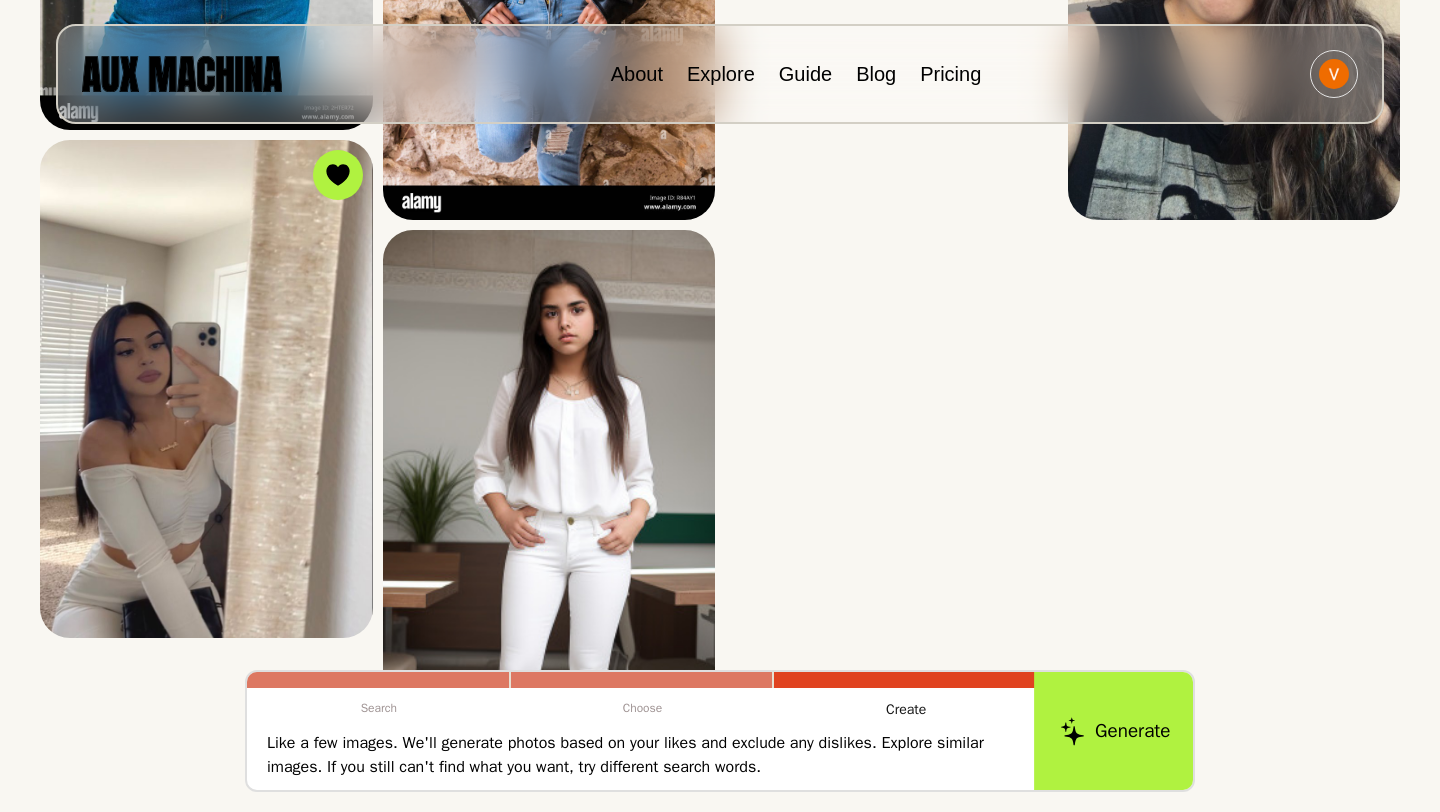 click on "Generate" at bounding box center (1115, 731) 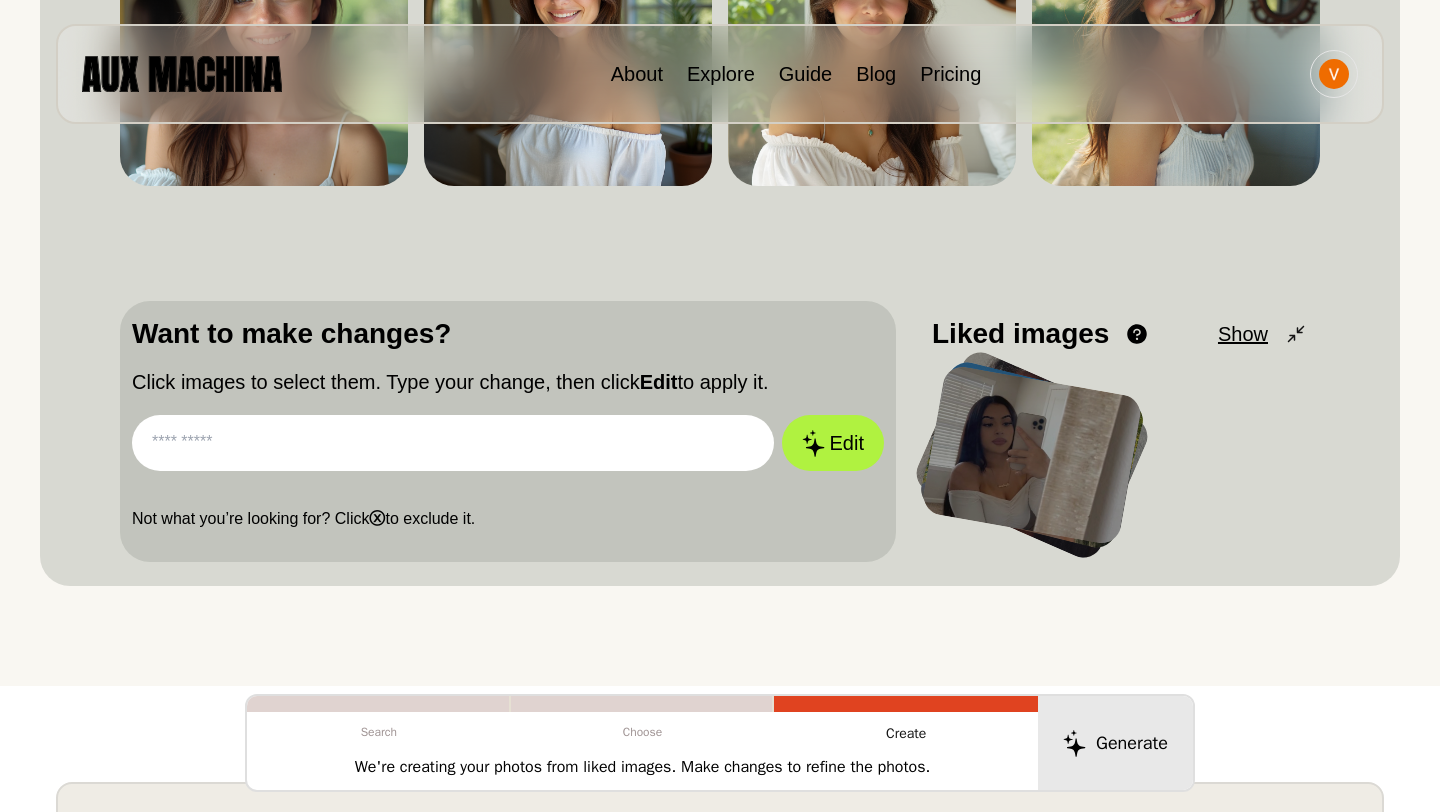 scroll, scrollTop: 423, scrollLeft: 0, axis: vertical 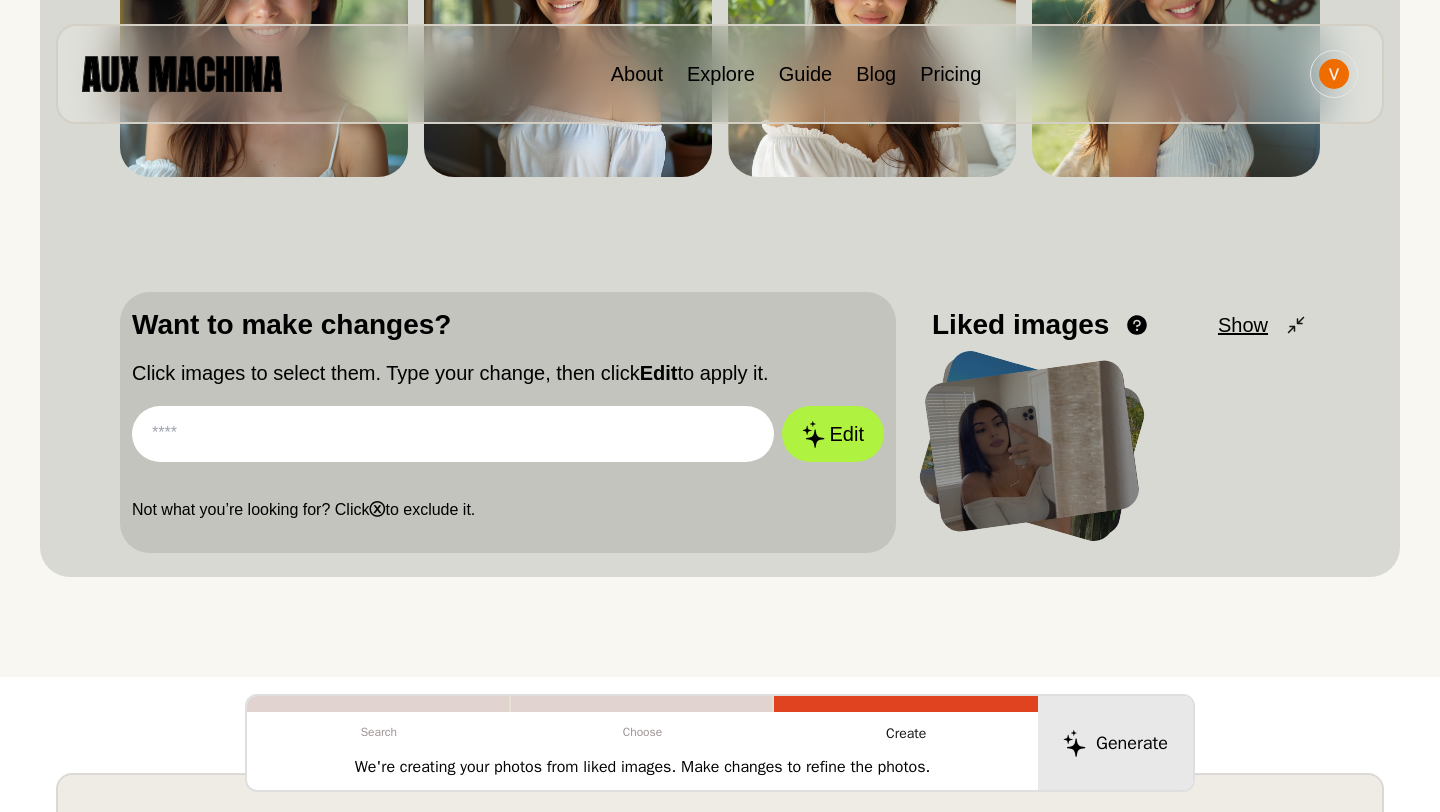 click at bounding box center (1032, 446) 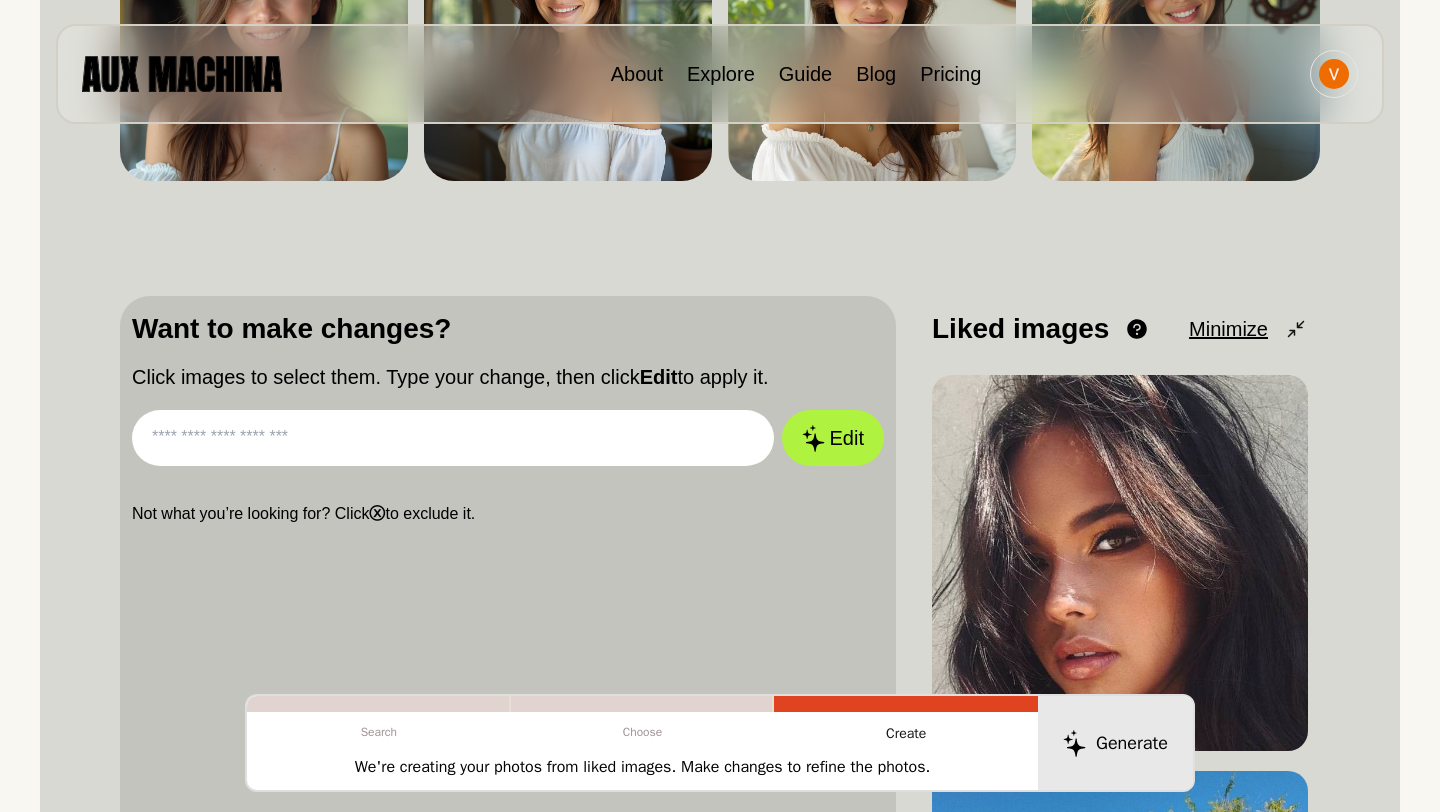 scroll, scrollTop: 415, scrollLeft: 0, axis: vertical 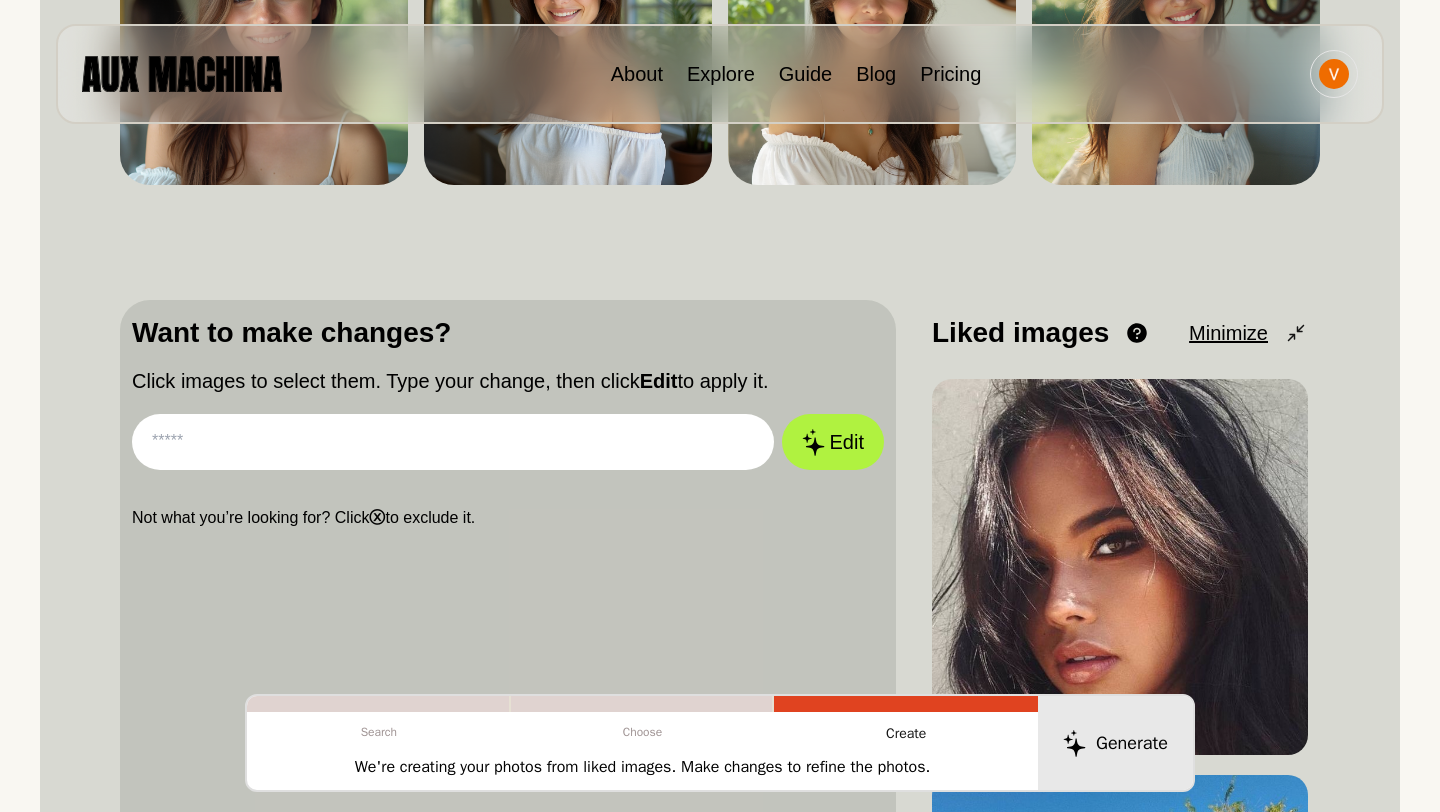 click at bounding box center [453, 442] 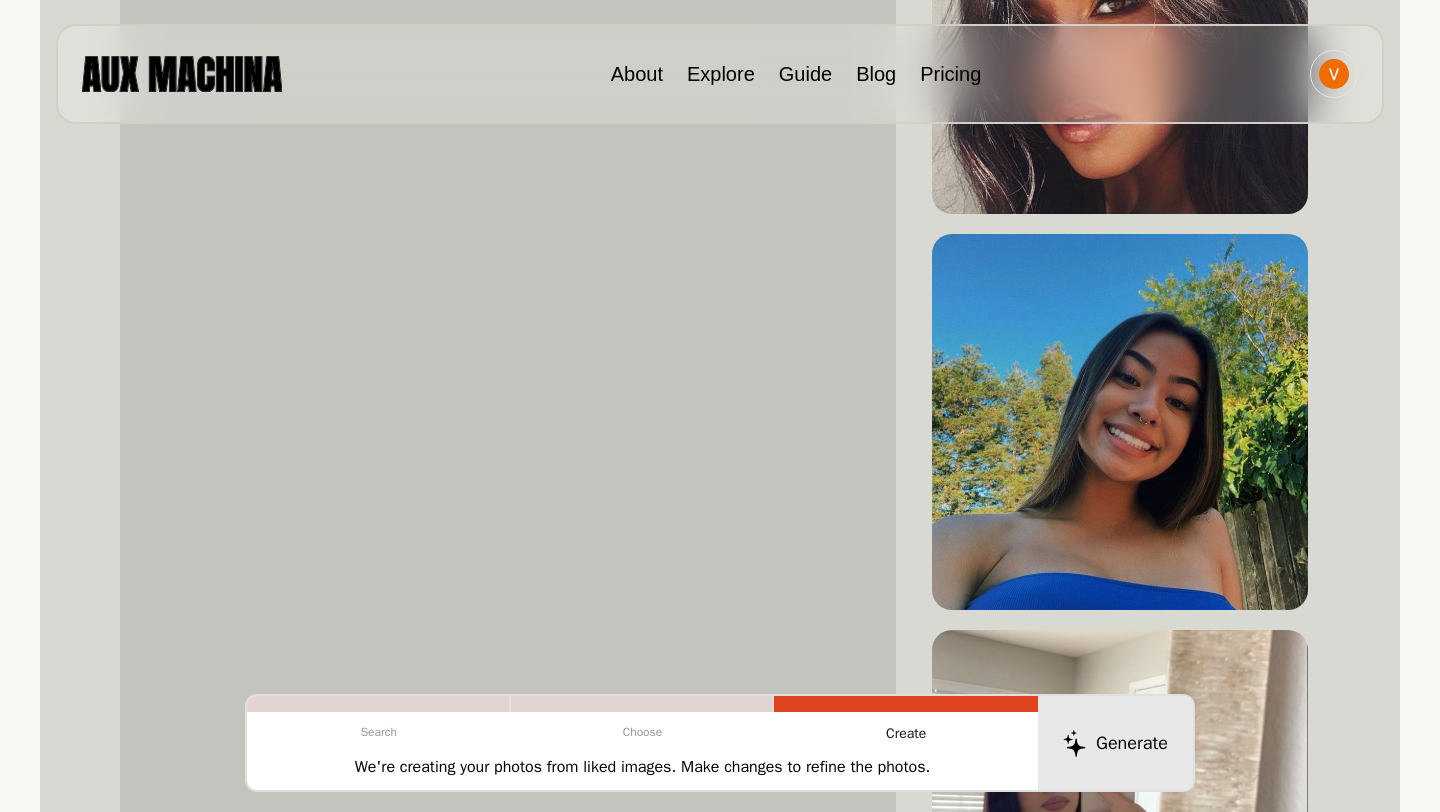 scroll, scrollTop: 962, scrollLeft: 0, axis: vertical 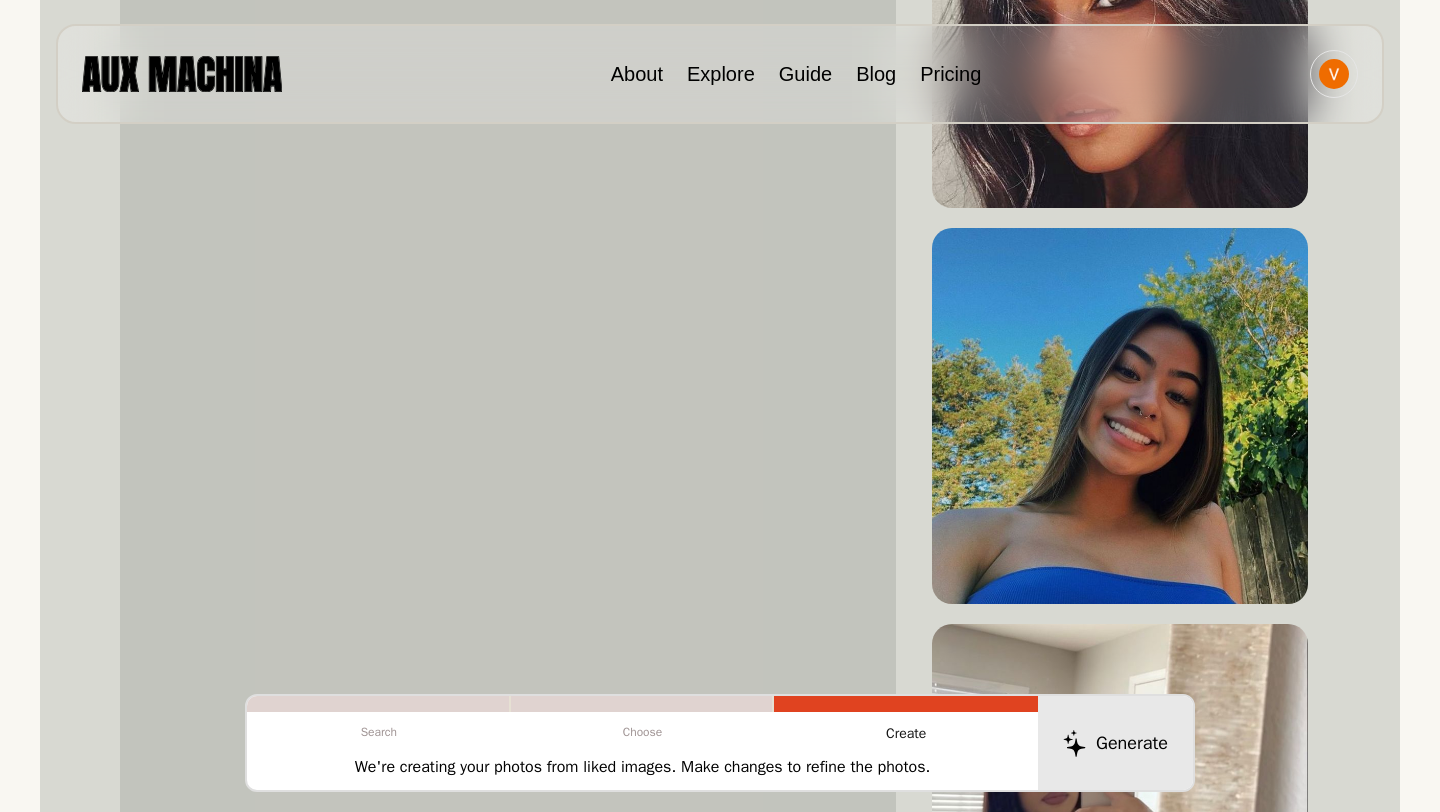 click at bounding box center (1120, 416) 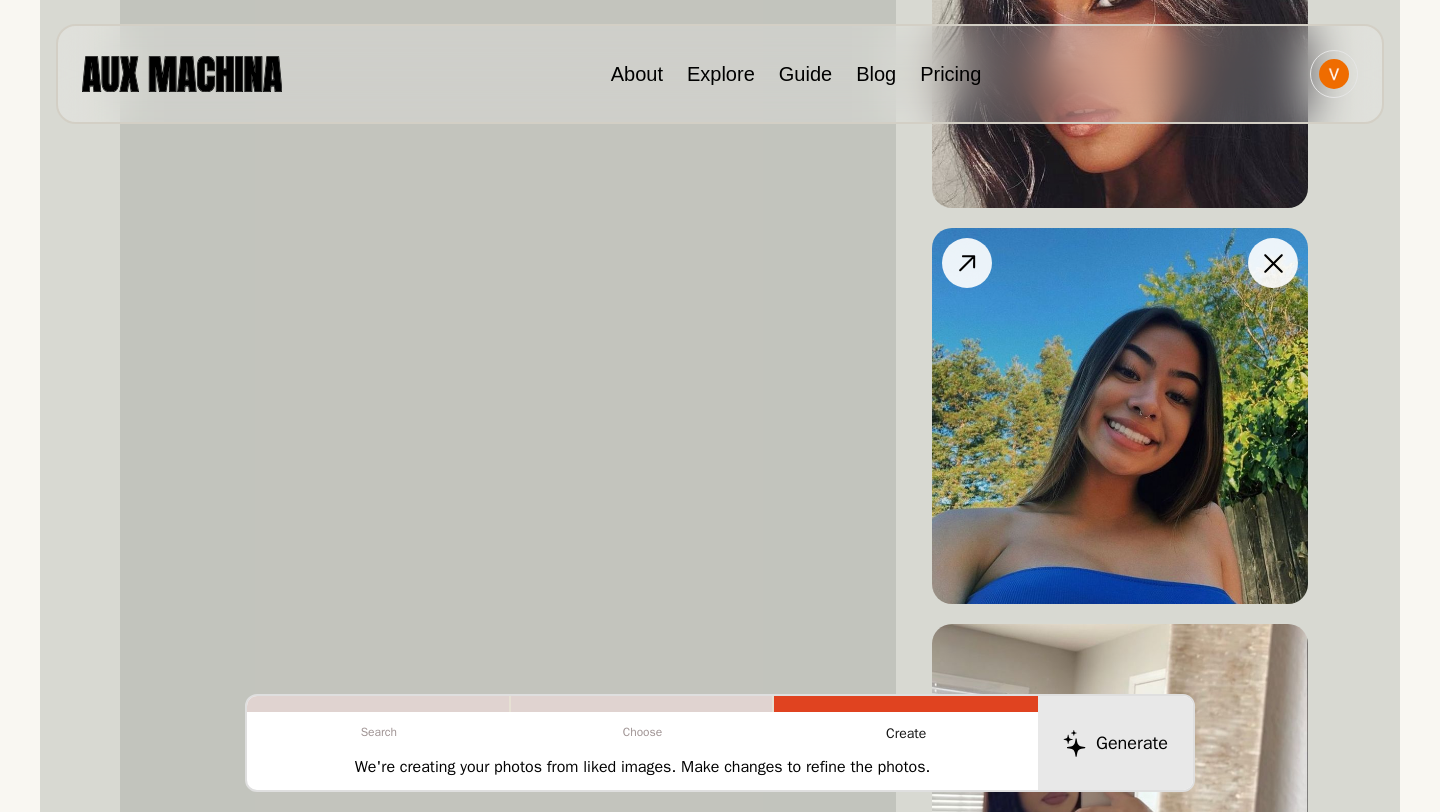 click 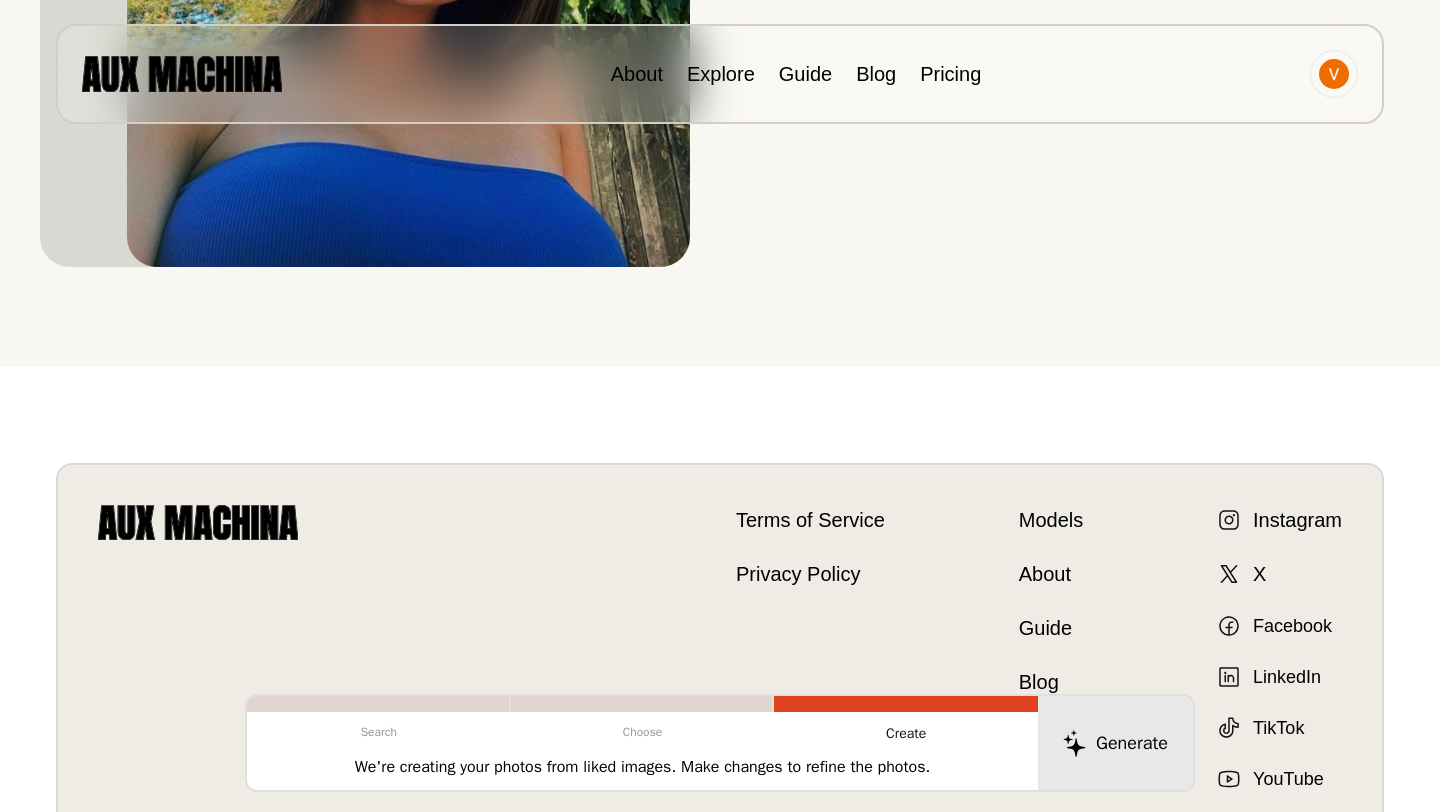 scroll, scrollTop: 495, scrollLeft: 0, axis: vertical 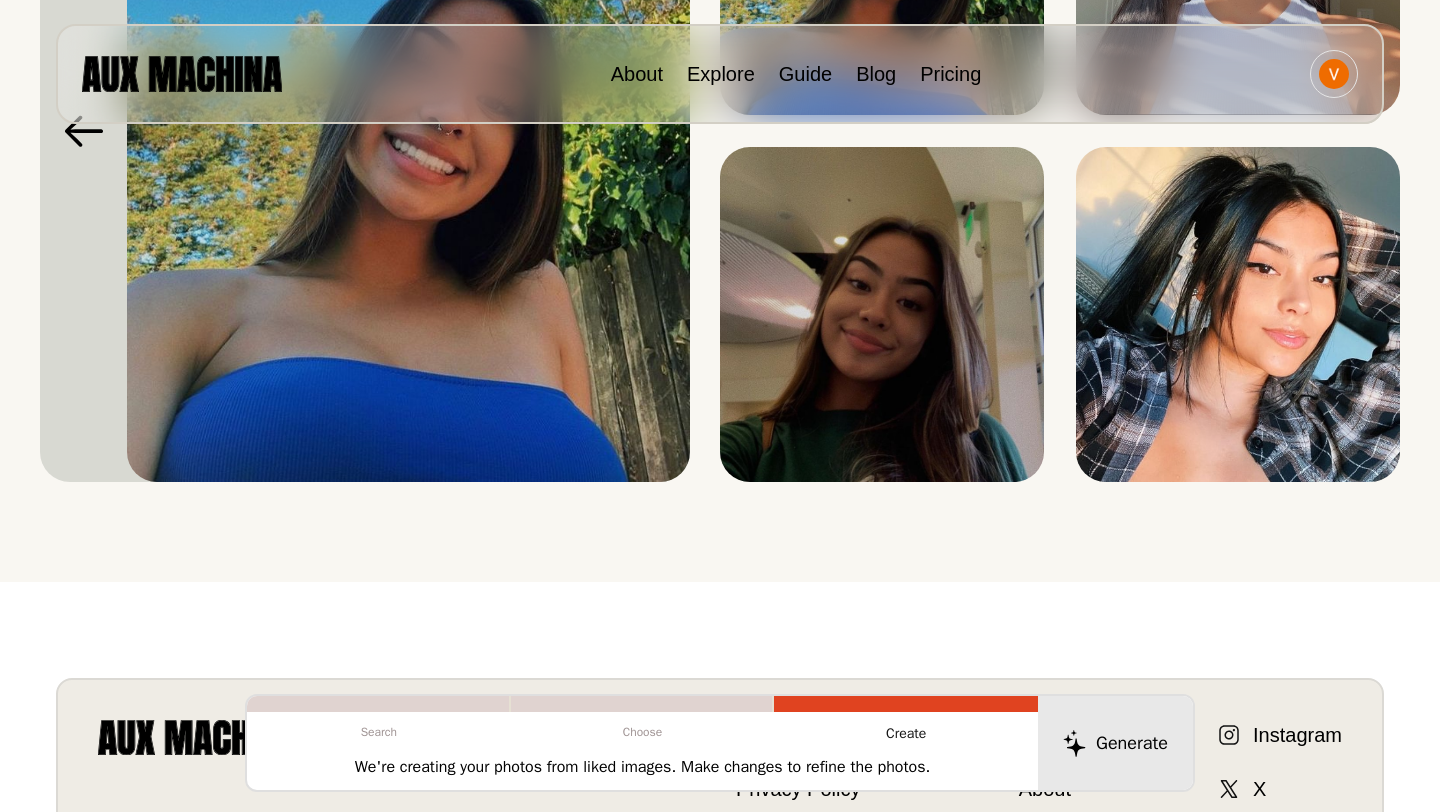 click 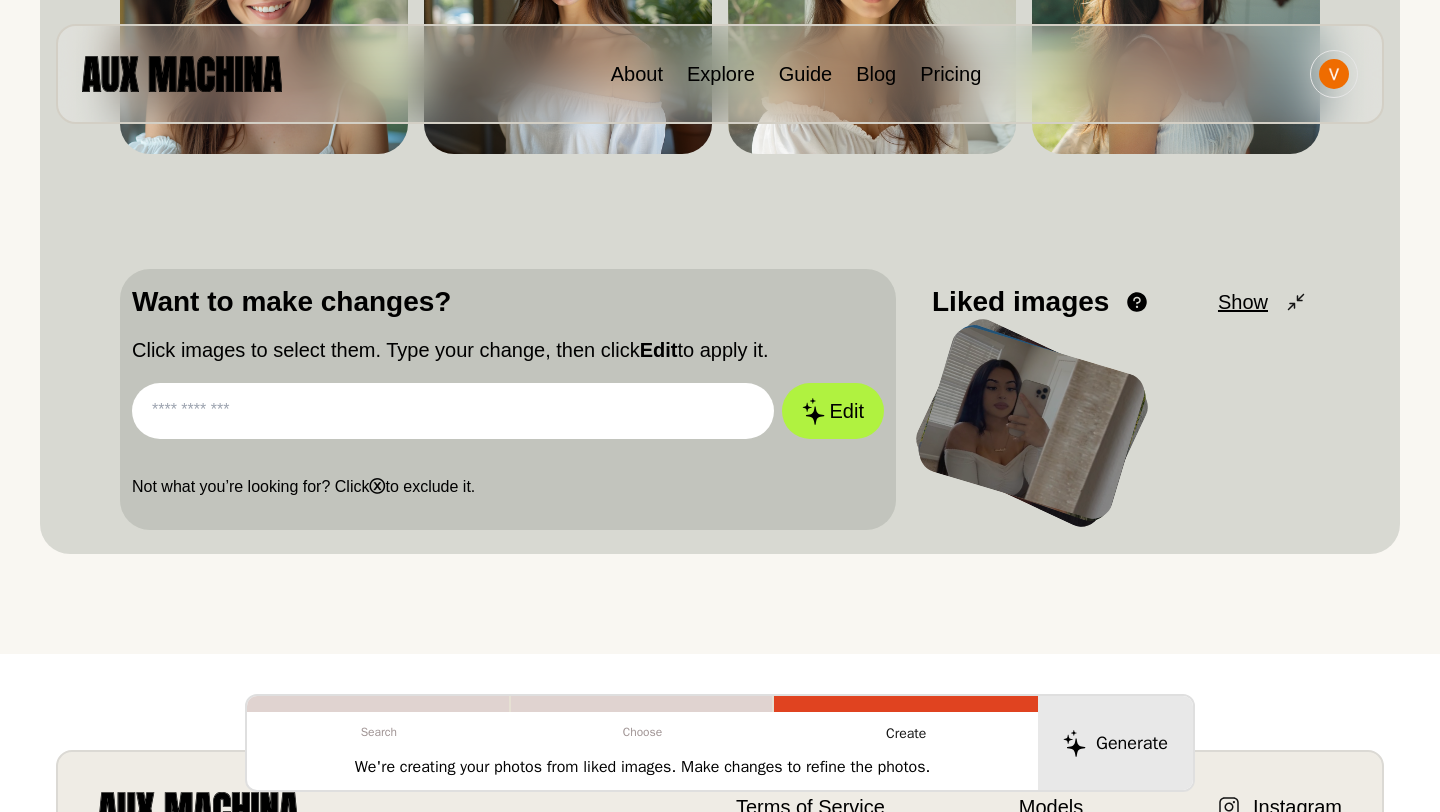 scroll, scrollTop: 363, scrollLeft: 0, axis: vertical 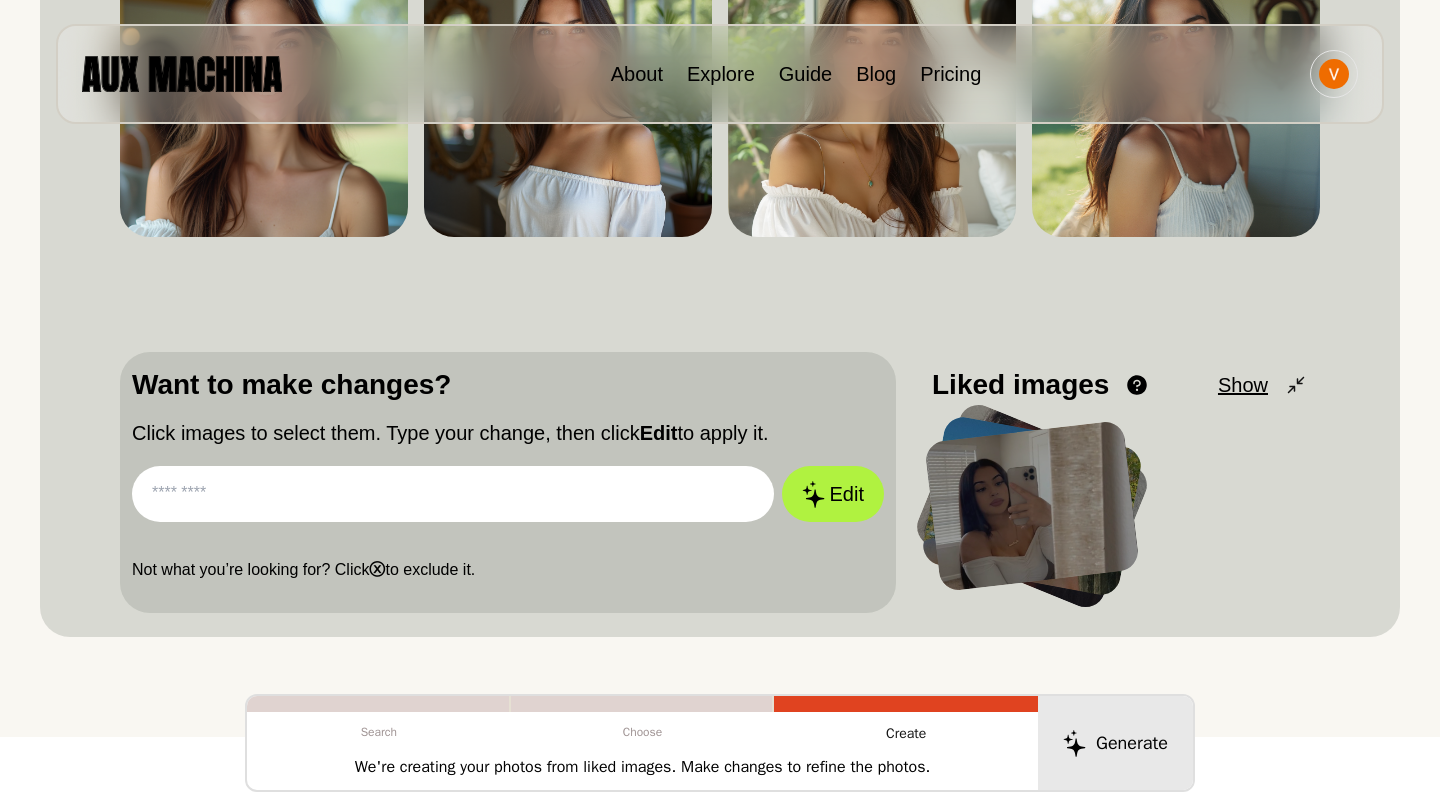 click at bounding box center (1032, 506) 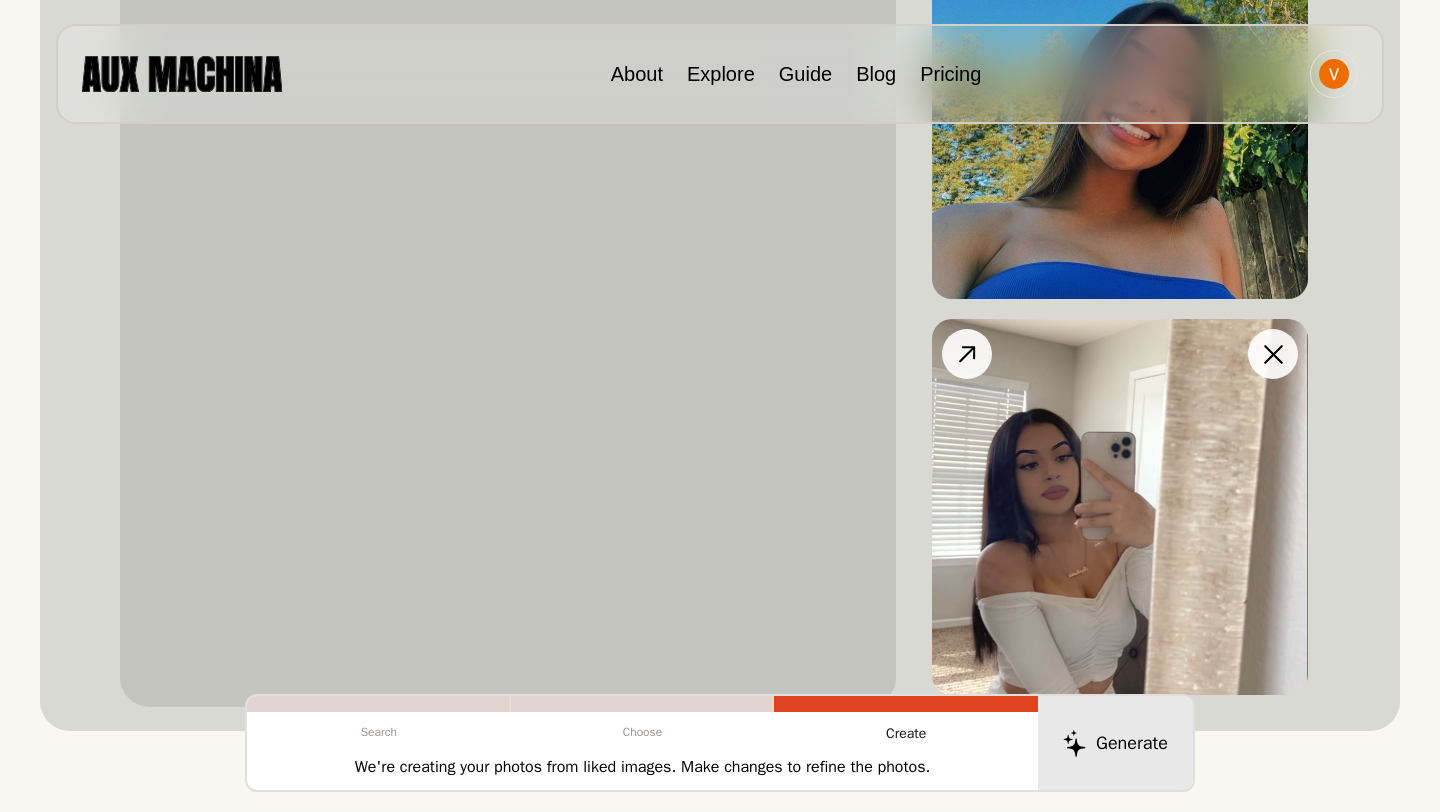 scroll, scrollTop: 1259, scrollLeft: 0, axis: vertical 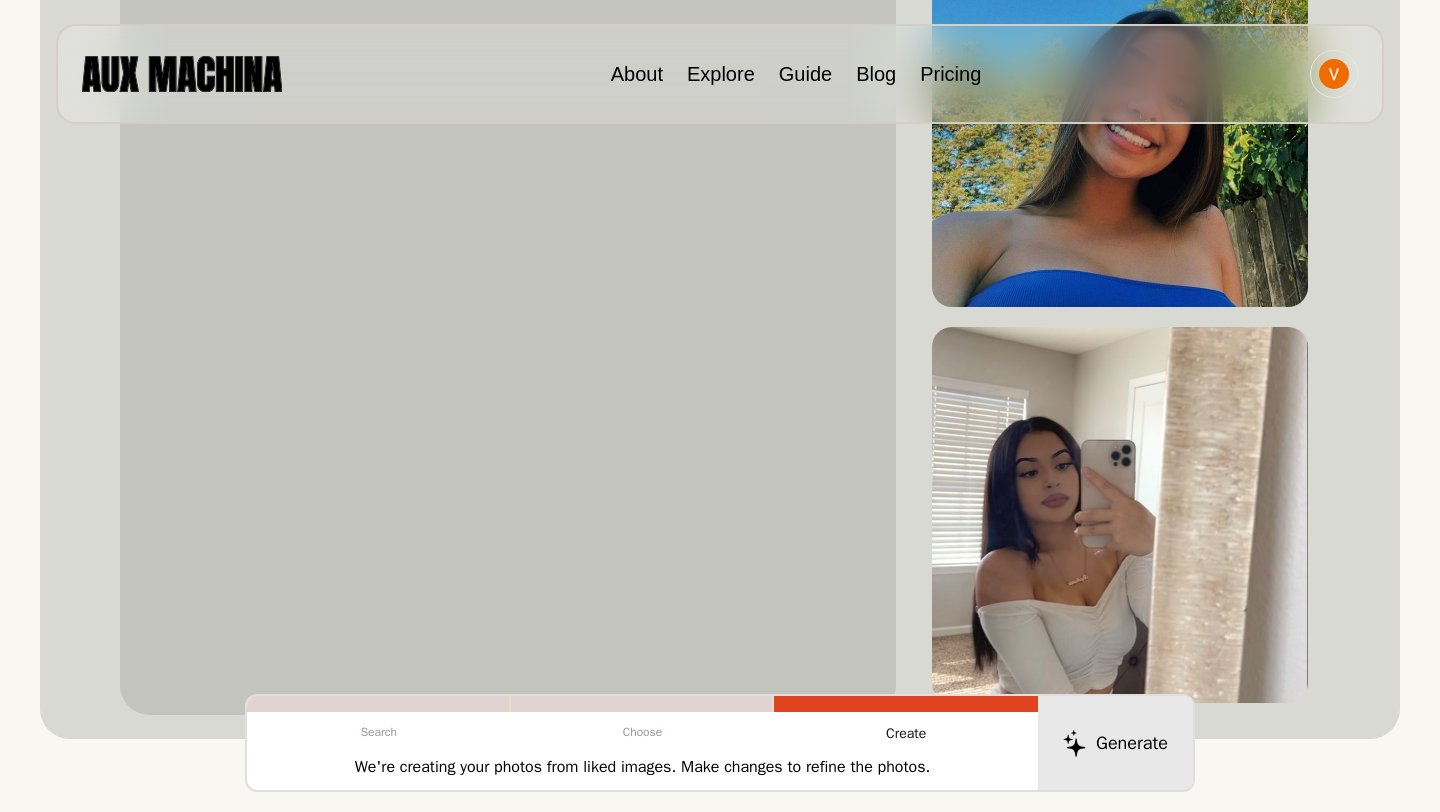 click at bounding box center [1120, 119] 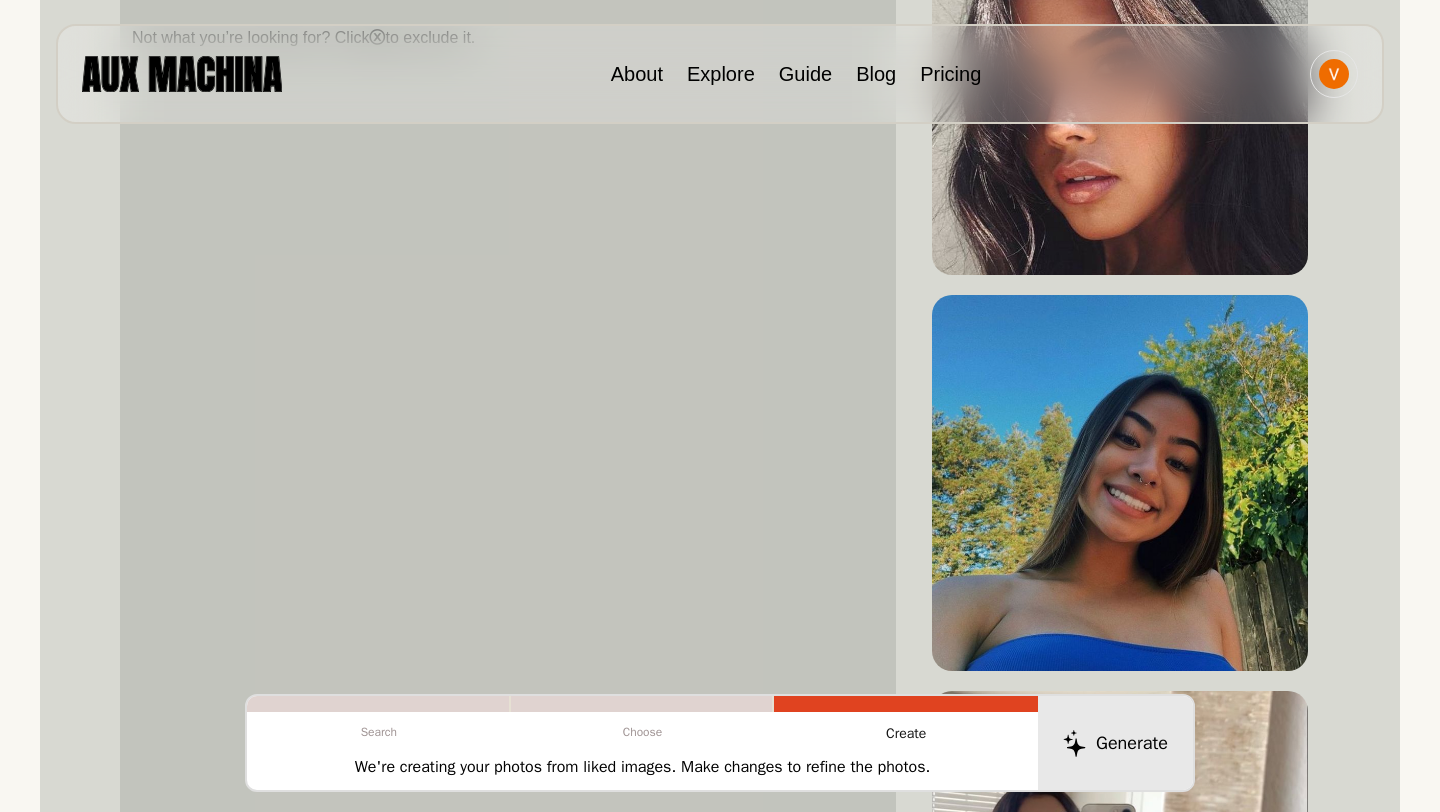 scroll, scrollTop: 883, scrollLeft: 0, axis: vertical 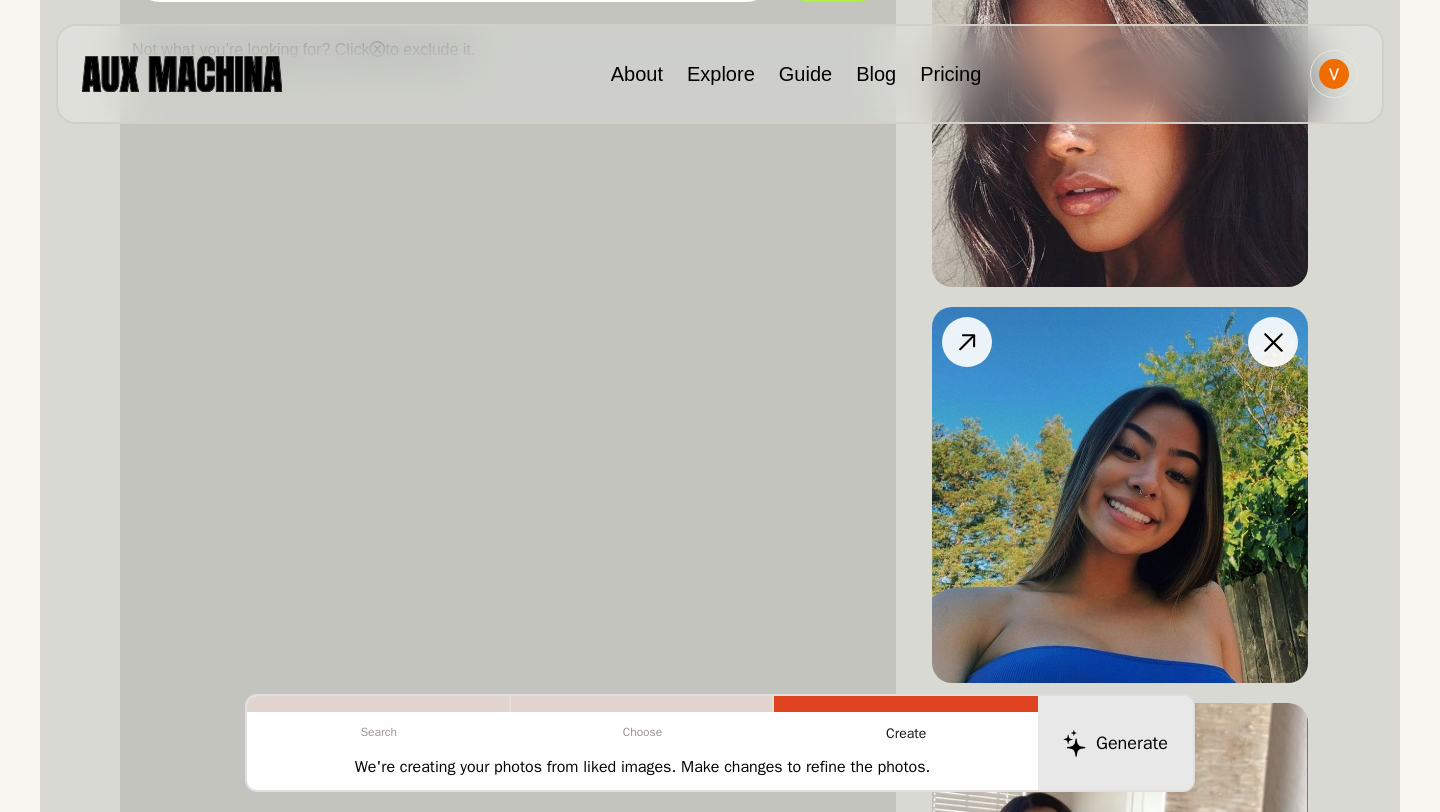 click 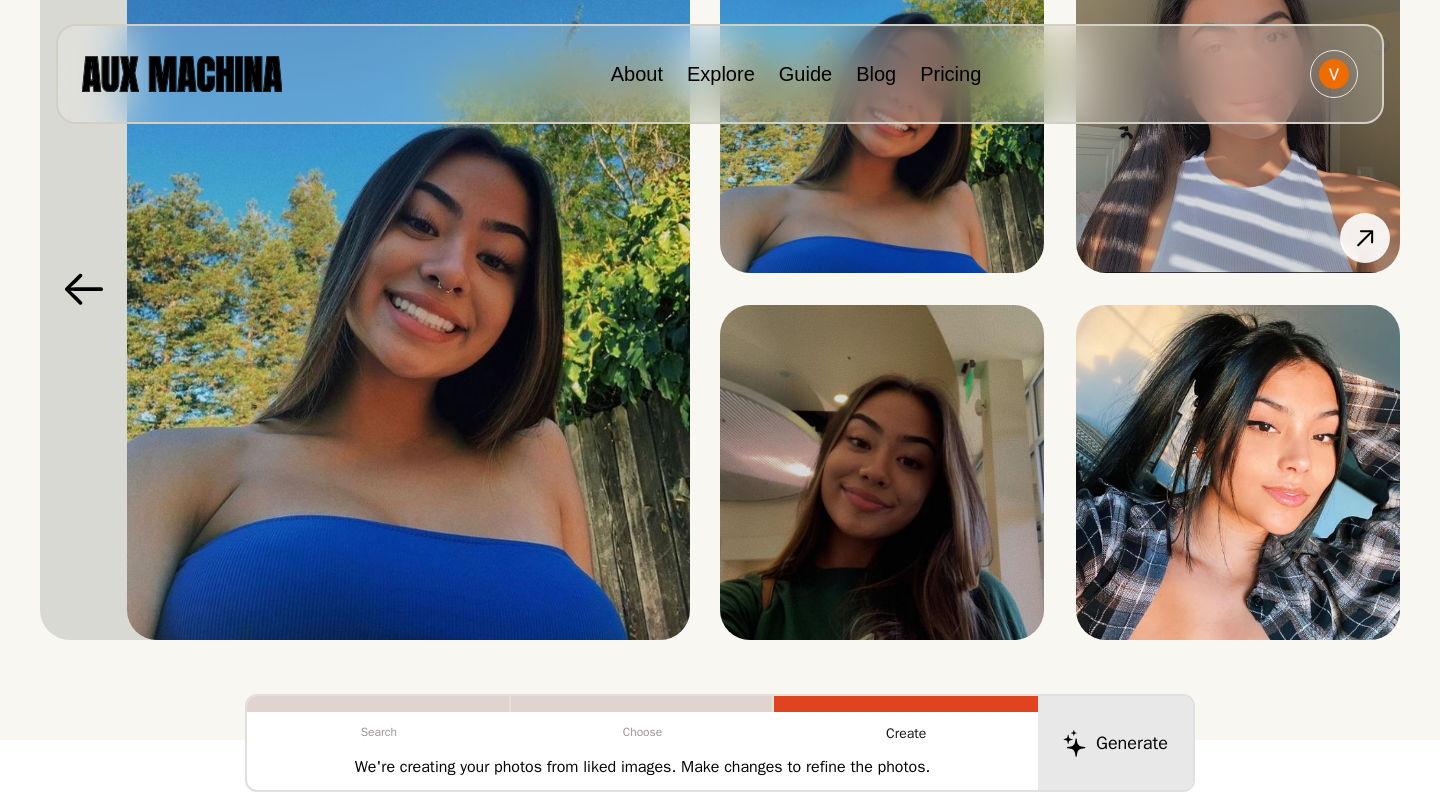 scroll, scrollTop: 332, scrollLeft: 0, axis: vertical 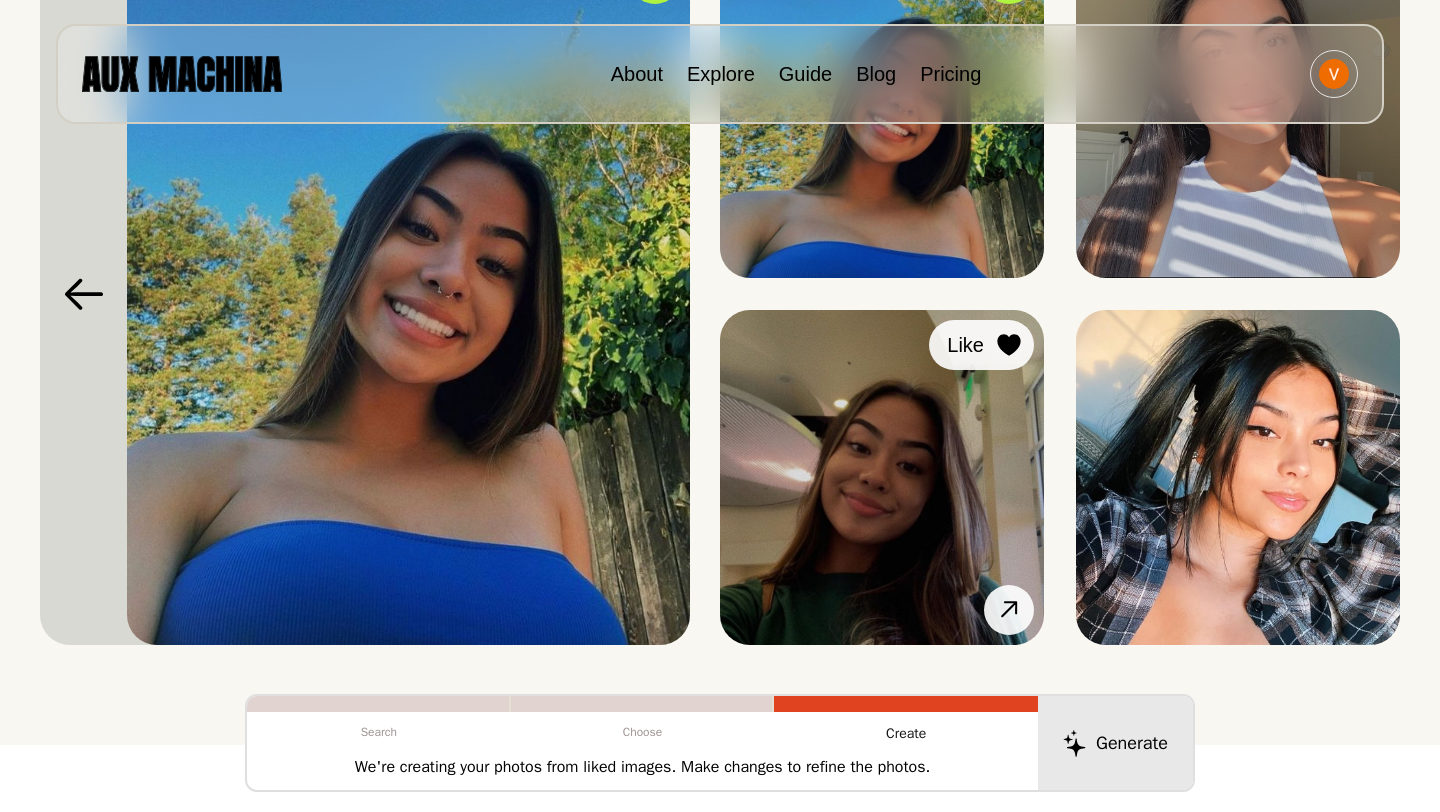 click 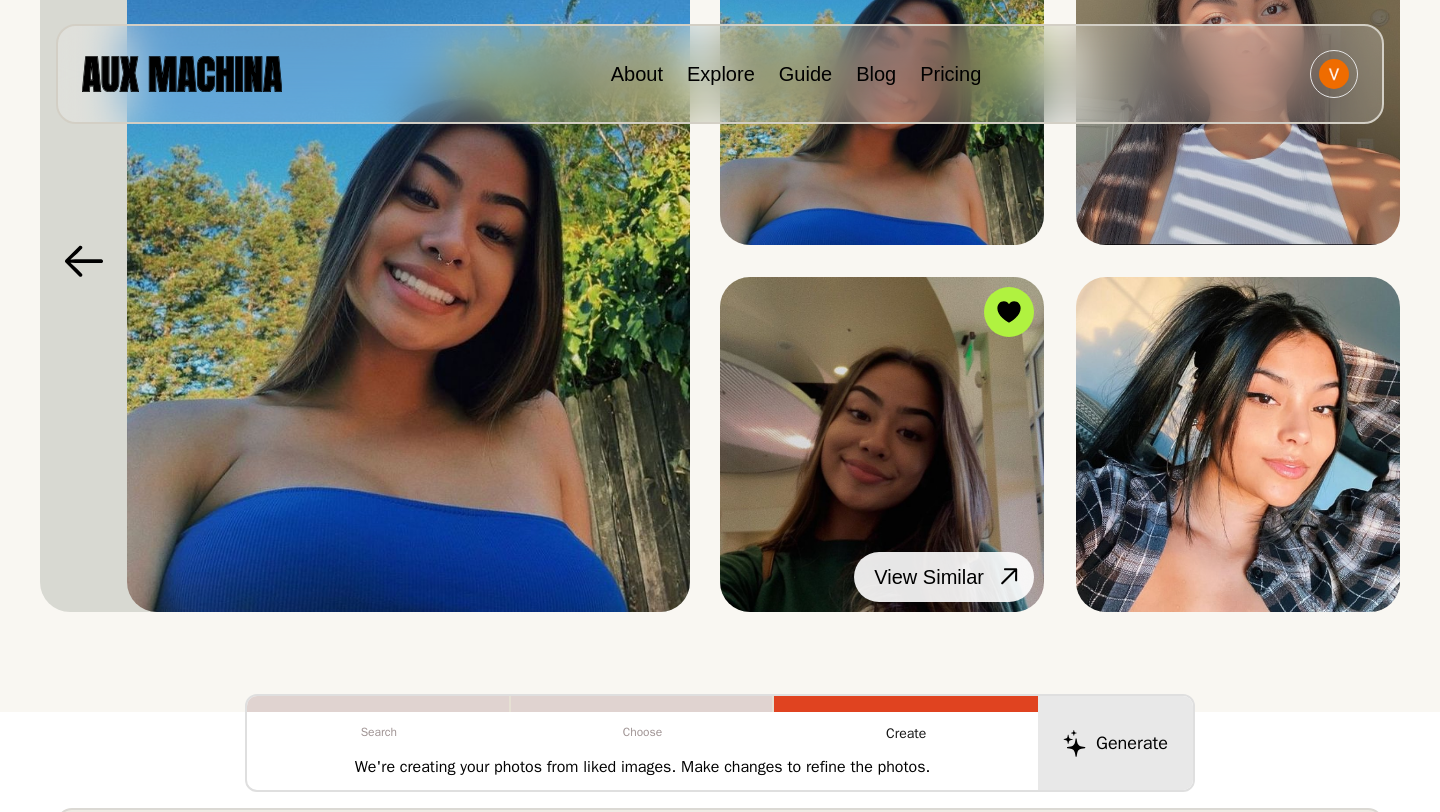 click 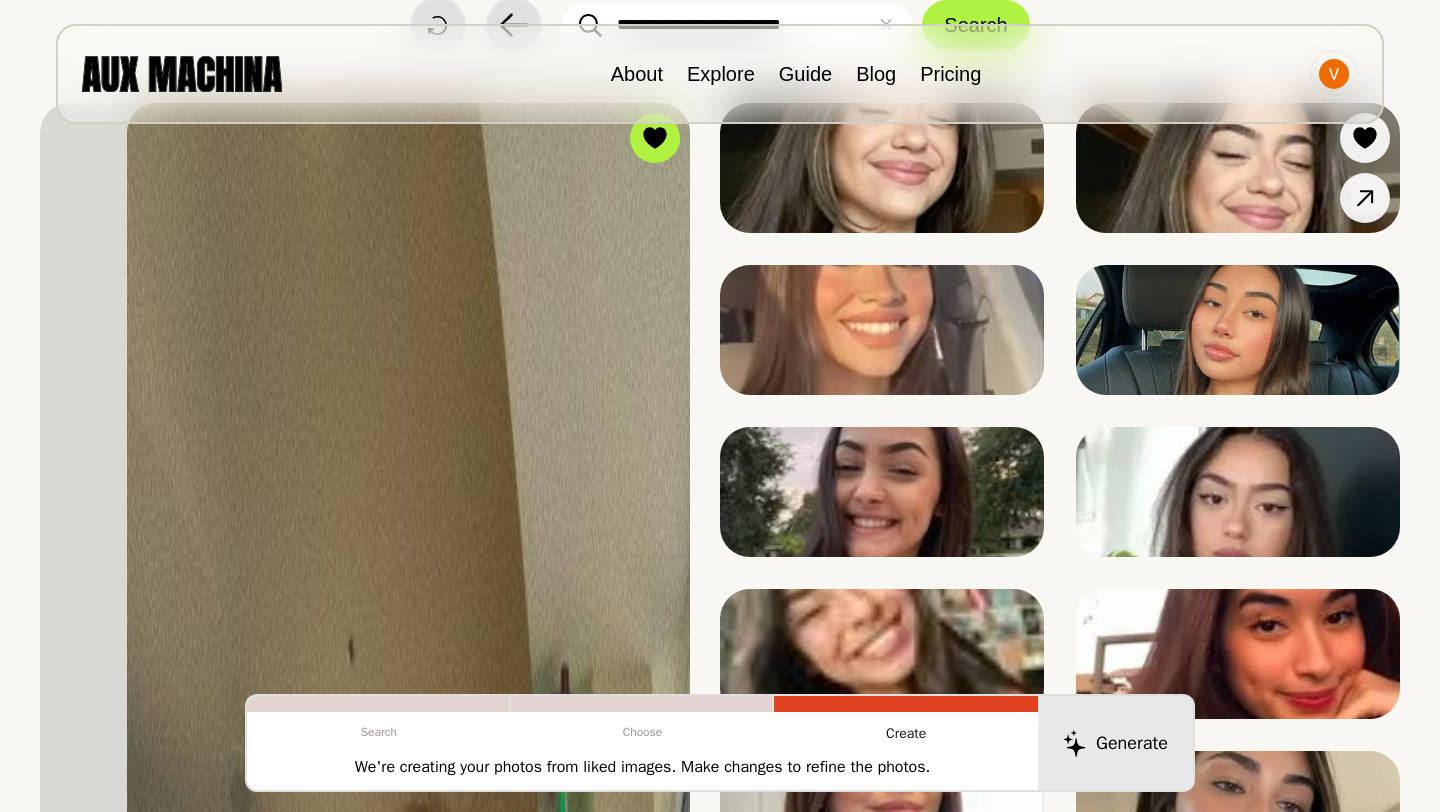 scroll, scrollTop: 180, scrollLeft: 0, axis: vertical 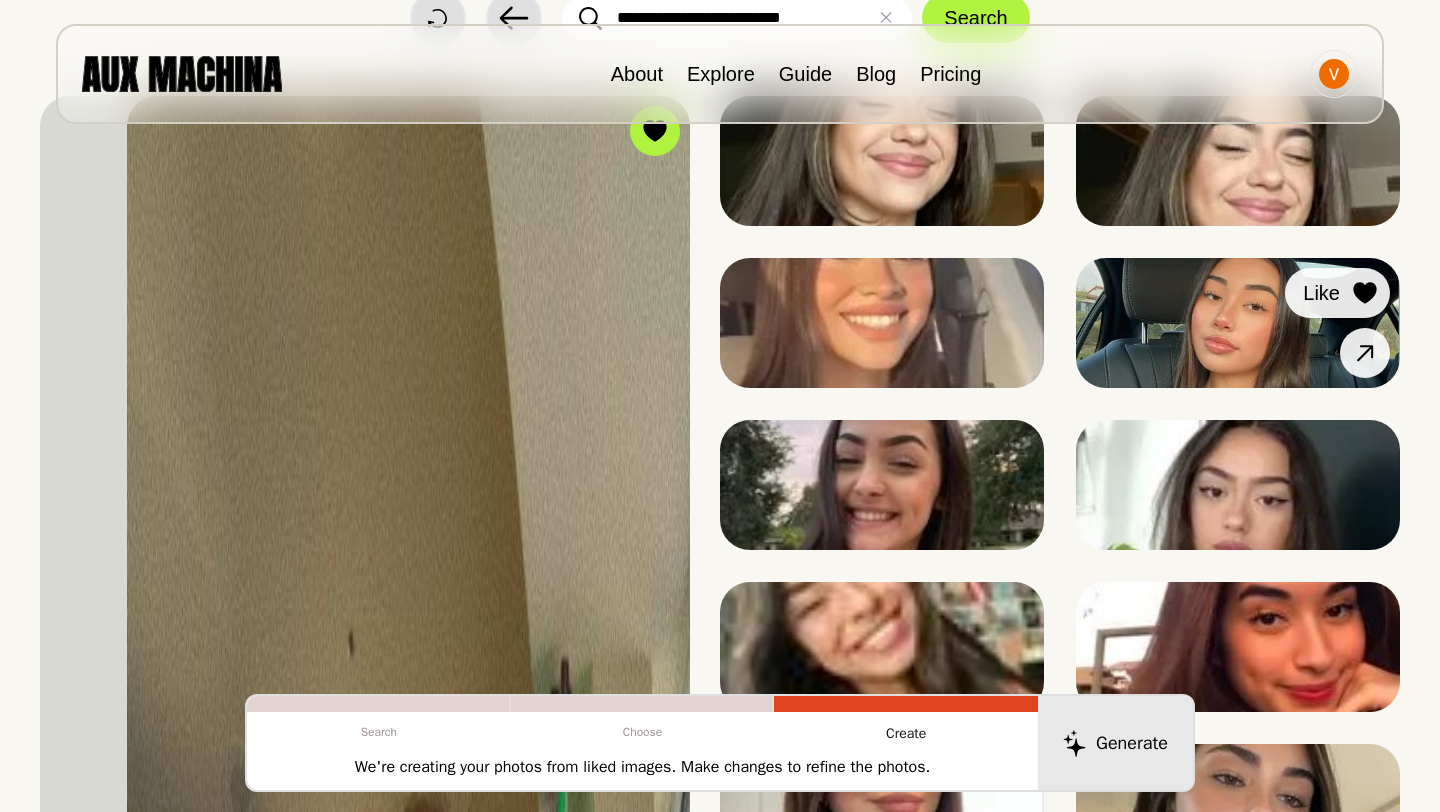 click 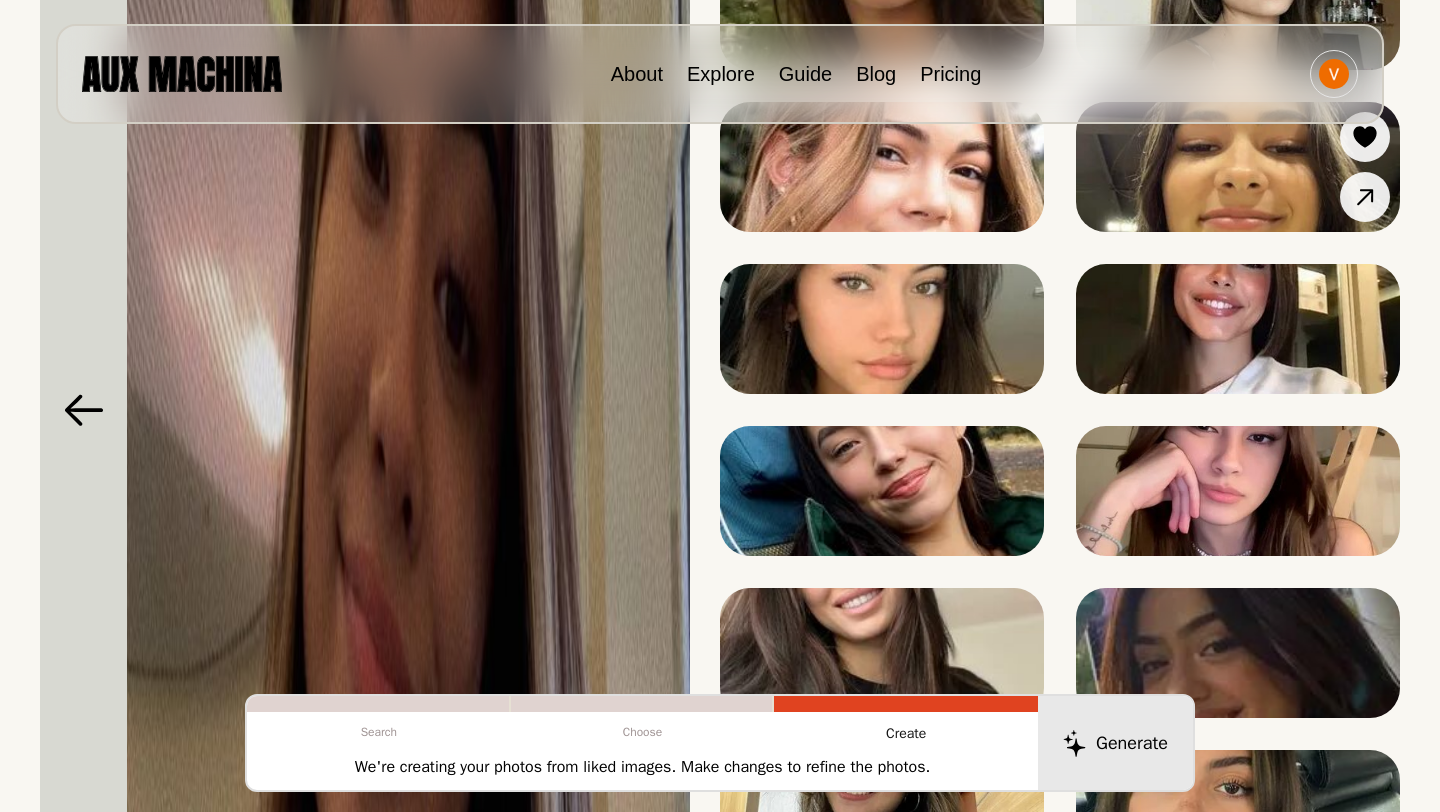 scroll, scrollTop: 1417, scrollLeft: 0, axis: vertical 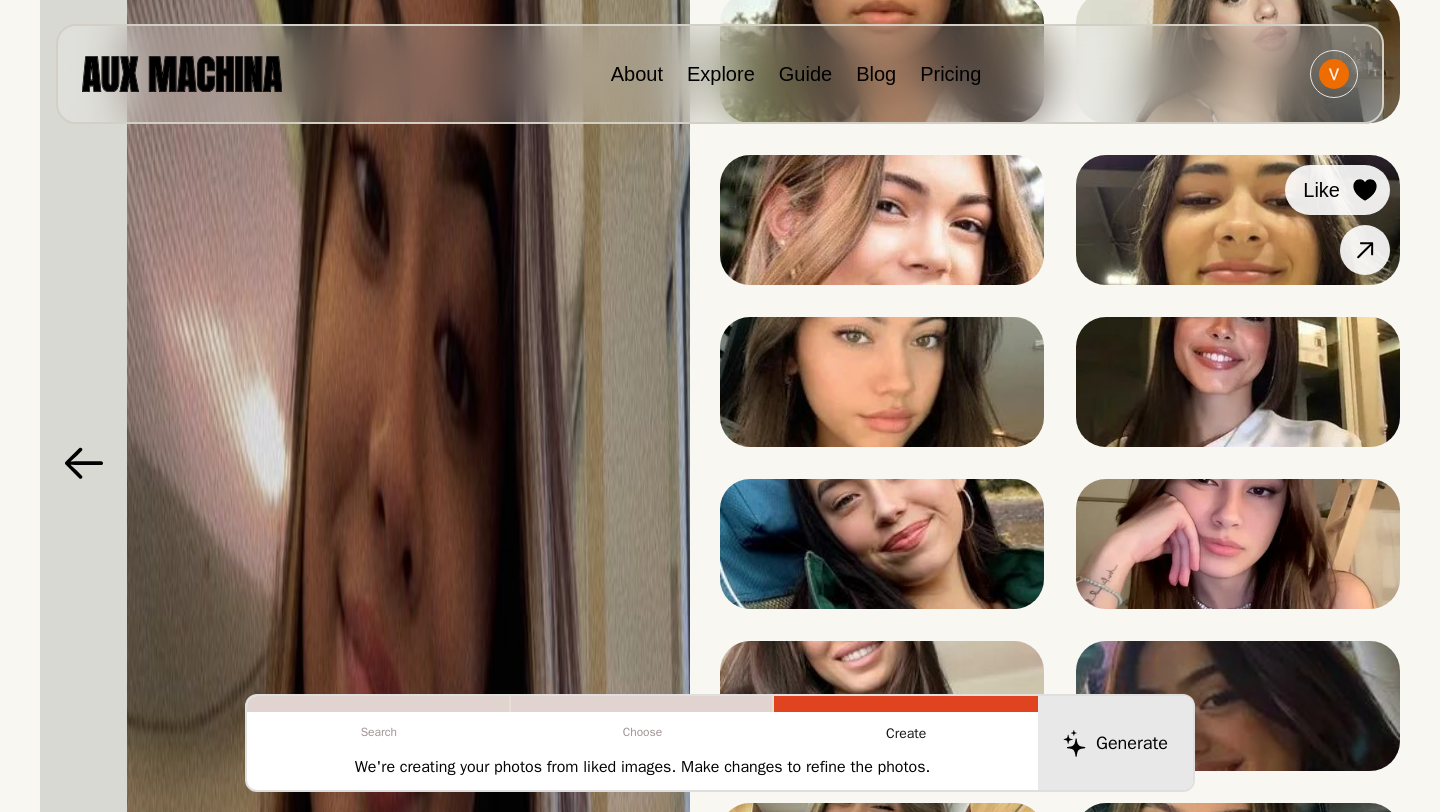 click 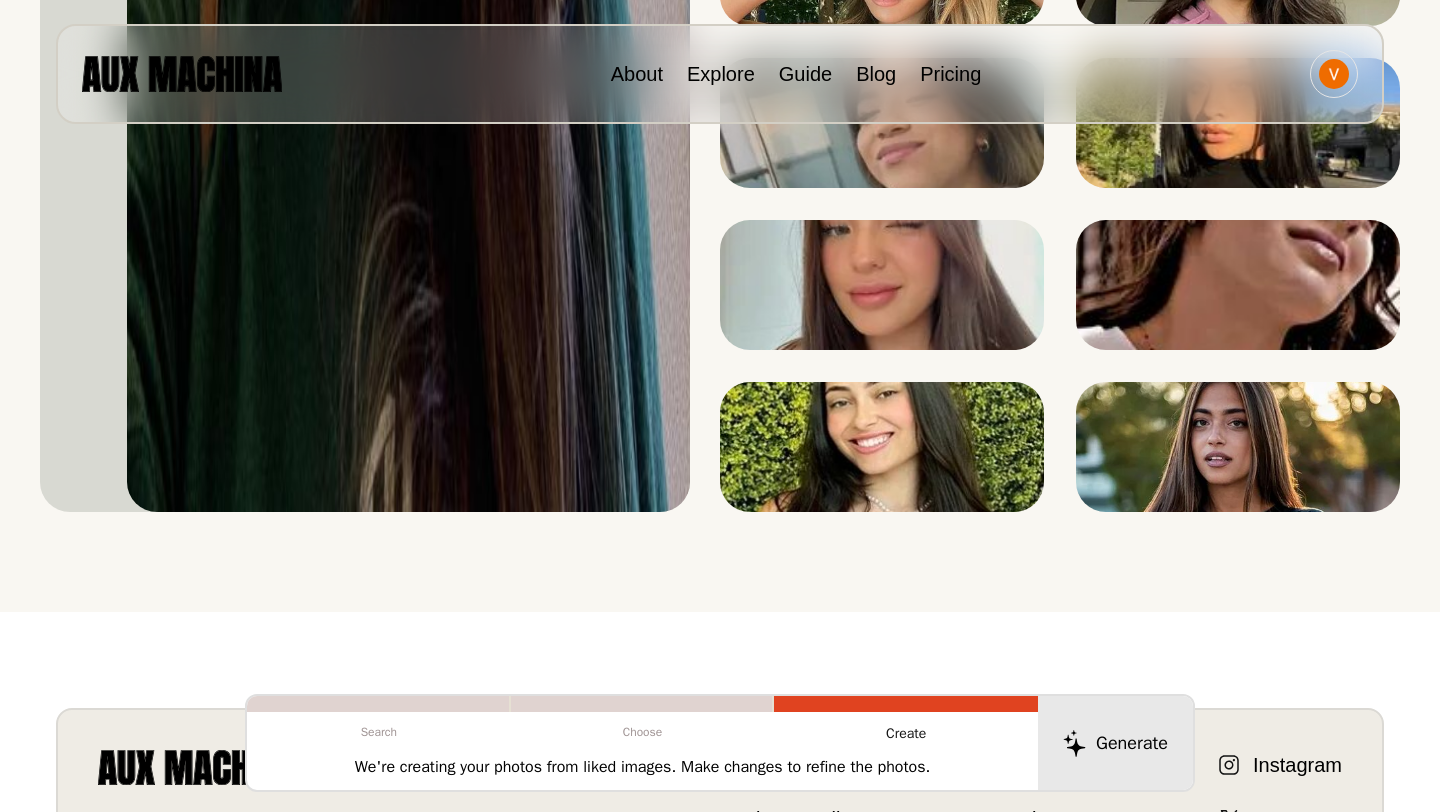 scroll, scrollTop: 2975, scrollLeft: 0, axis: vertical 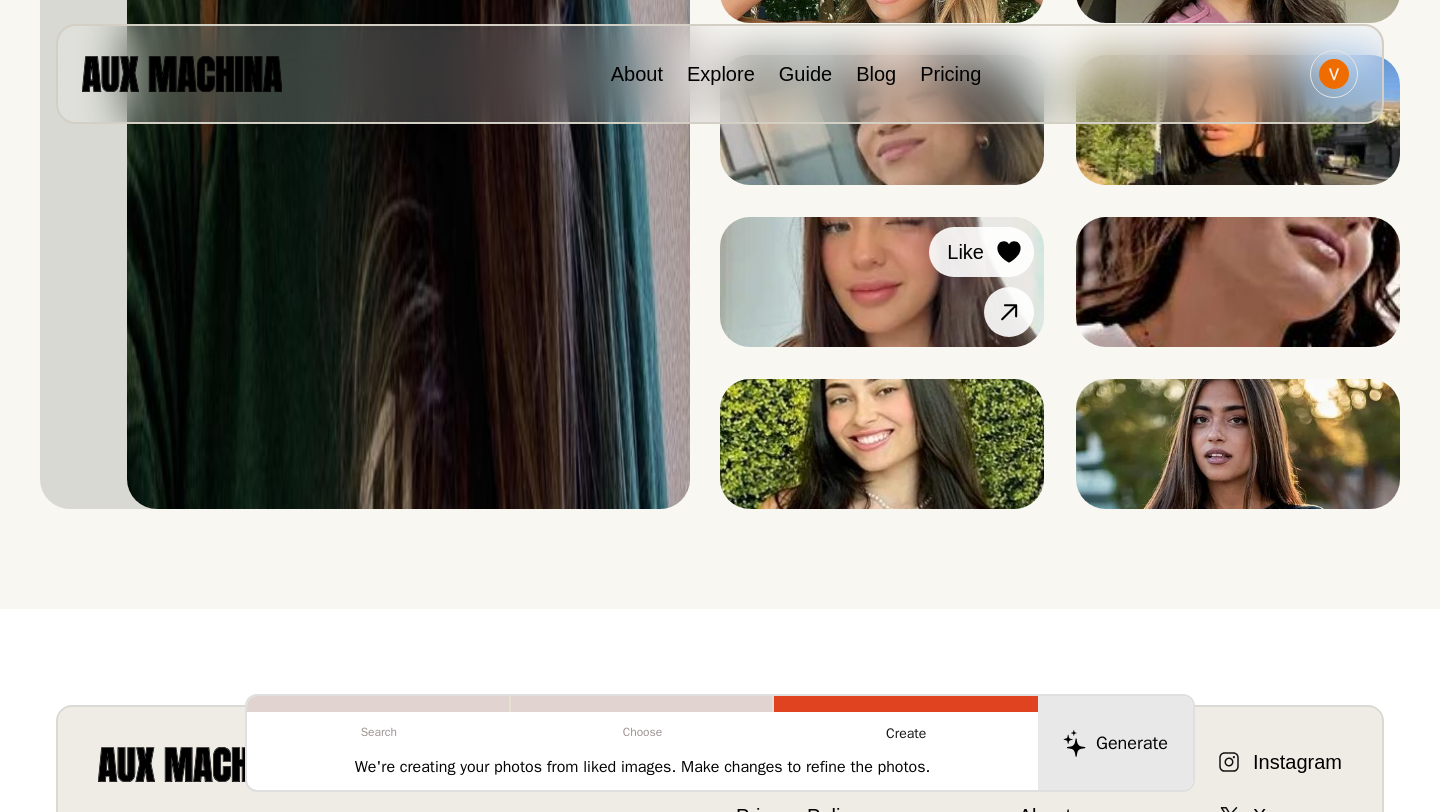click 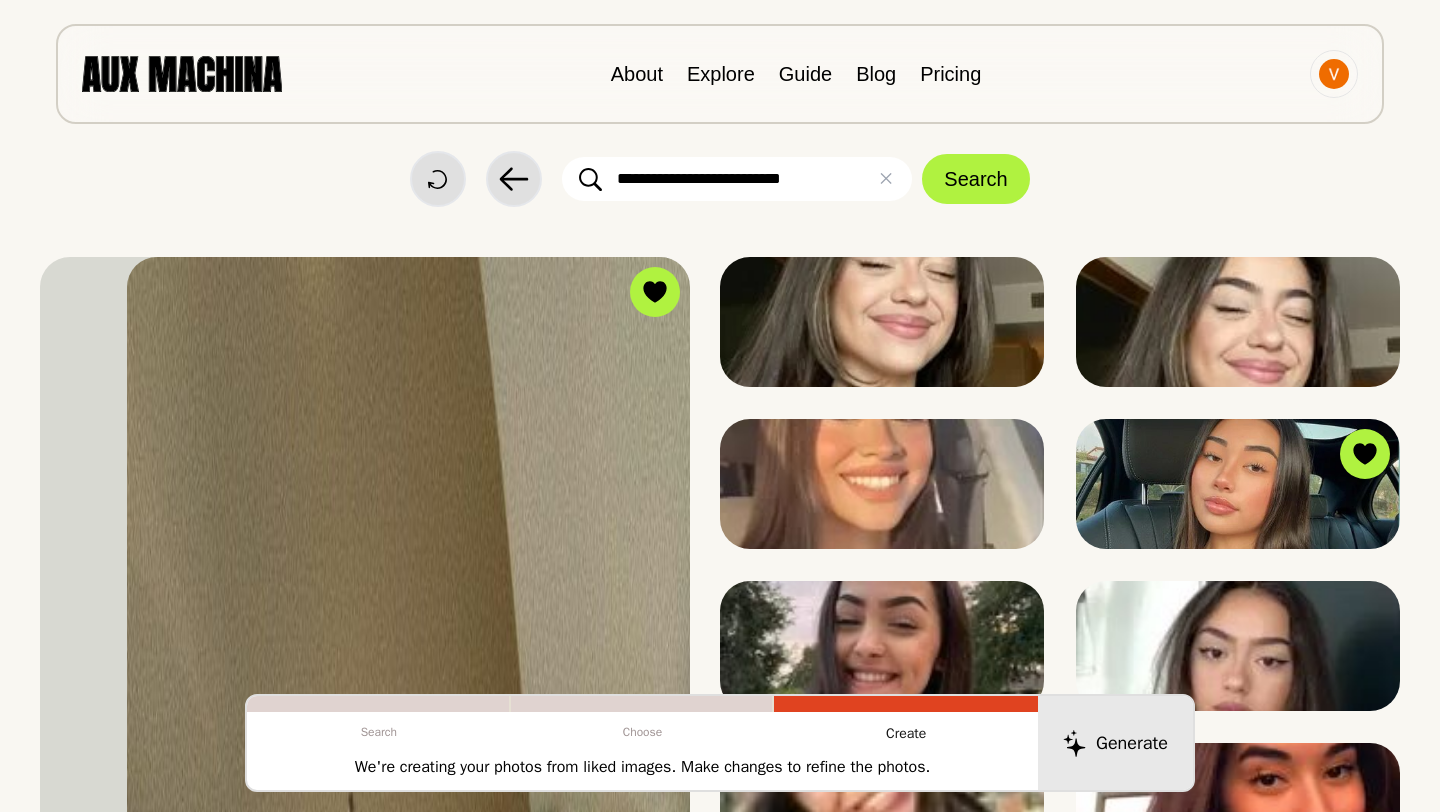 scroll, scrollTop: 0, scrollLeft: 0, axis: both 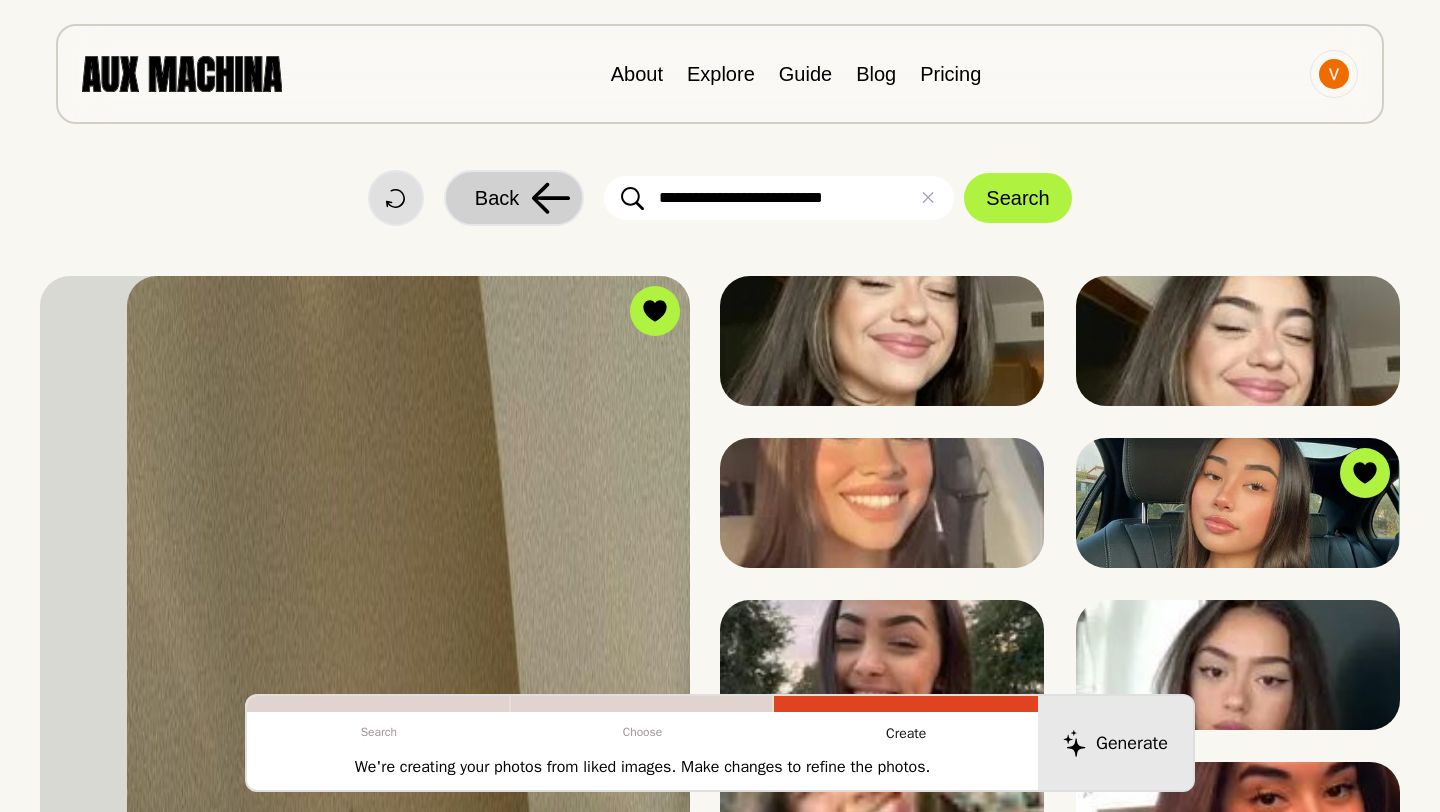 click on "Back" at bounding box center [514, 198] 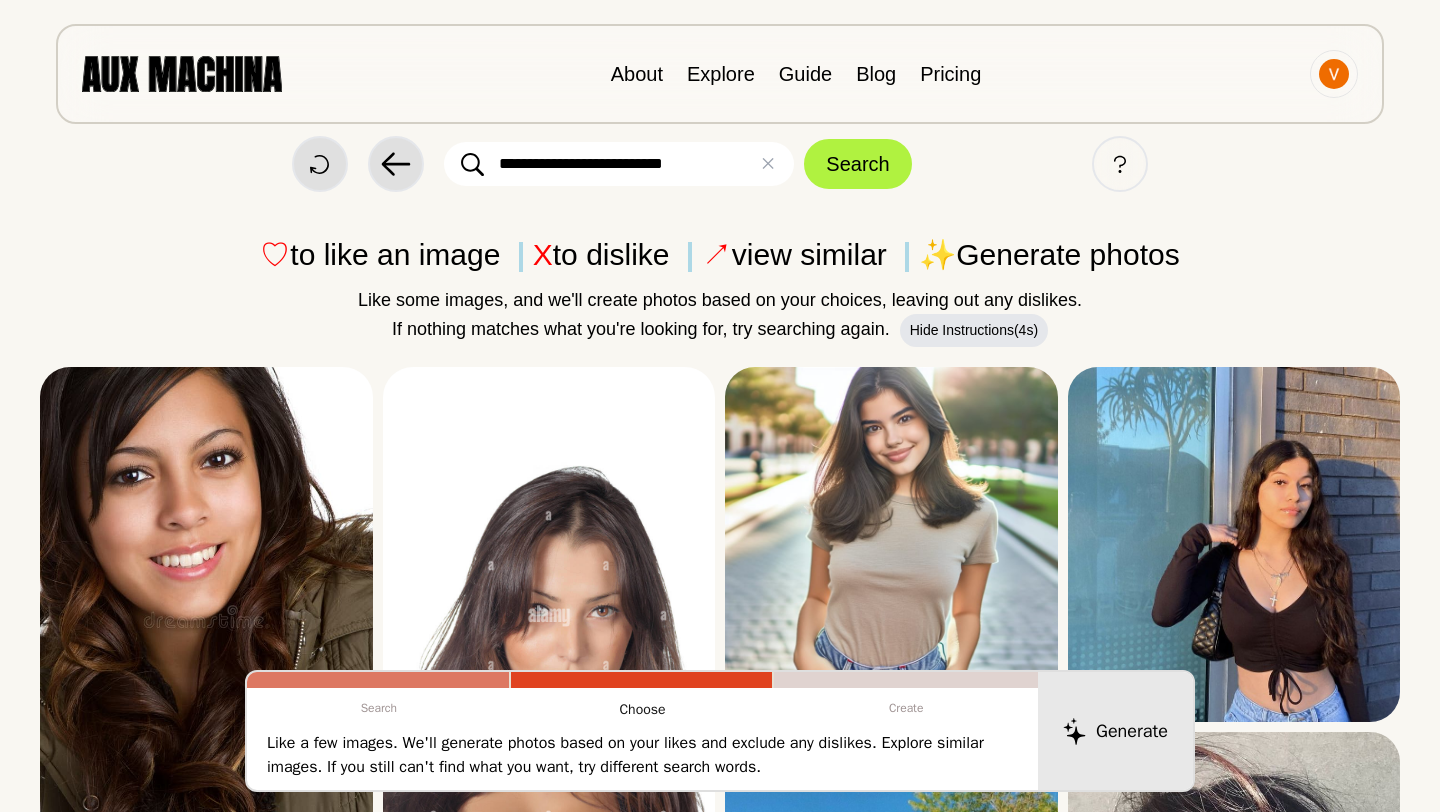 scroll, scrollTop: 0, scrollLeft: 0, axis: both 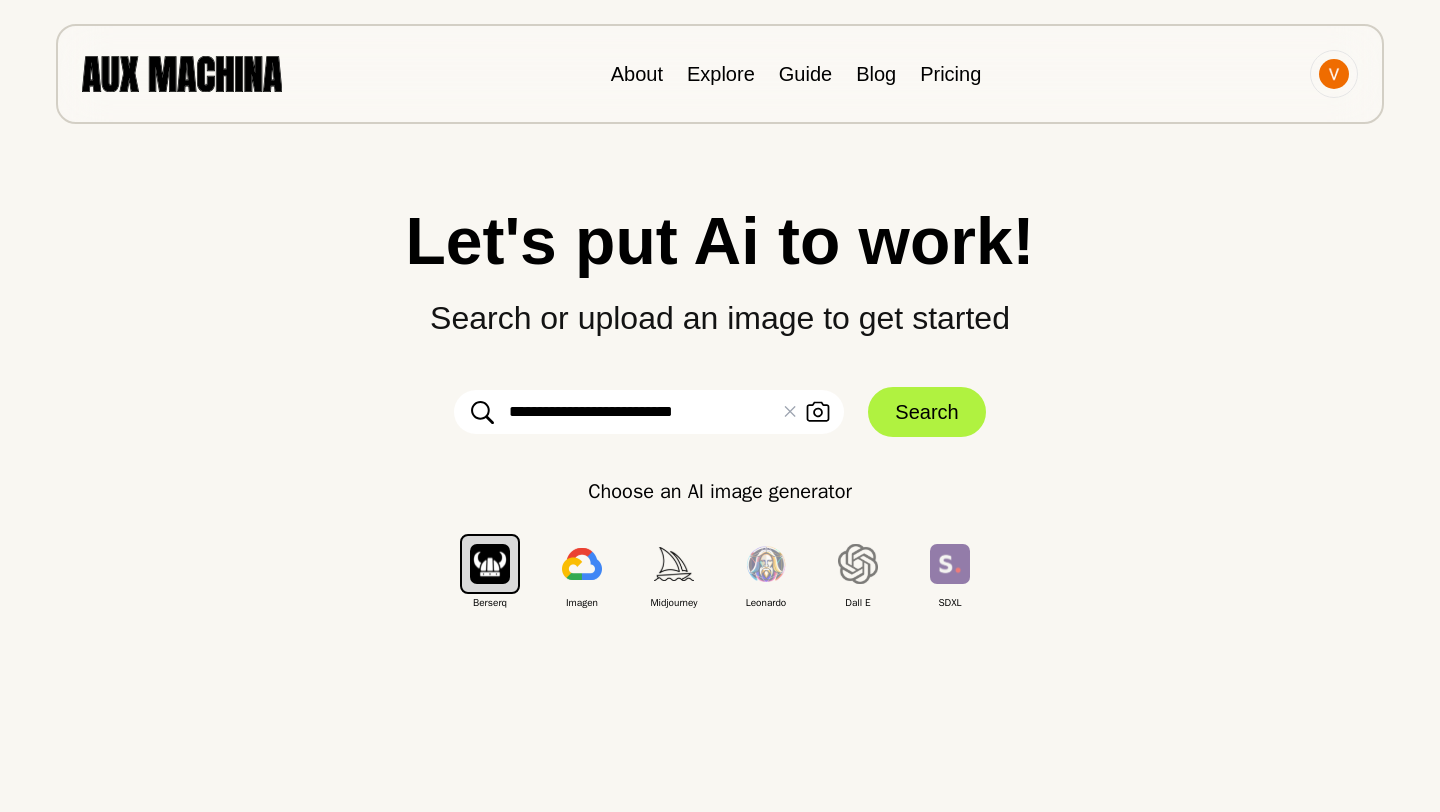 click on "**********" at bounding box center [649, 412] 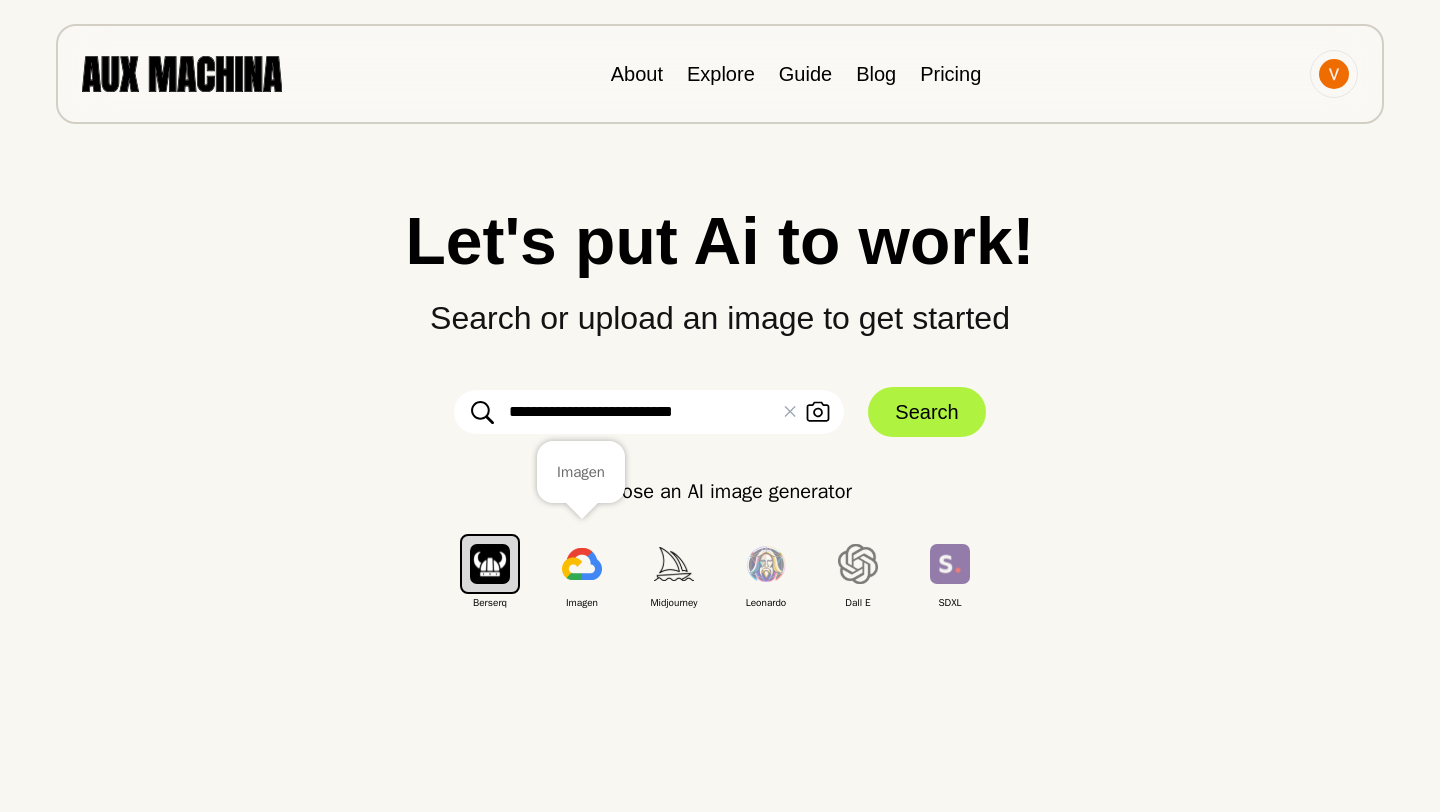 click at bounding box center (582, 564) 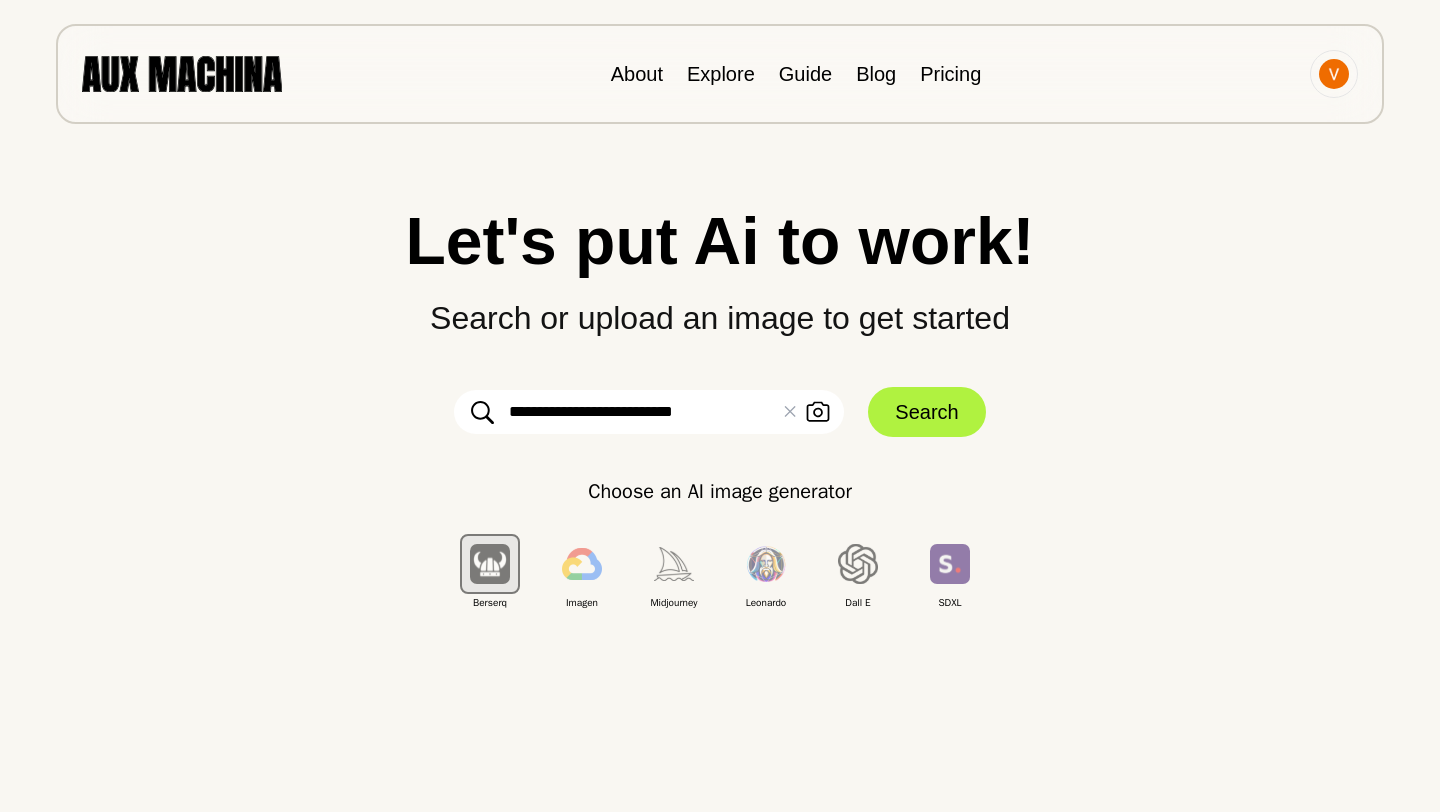 click on "**********" at bounding box center [649, 412] 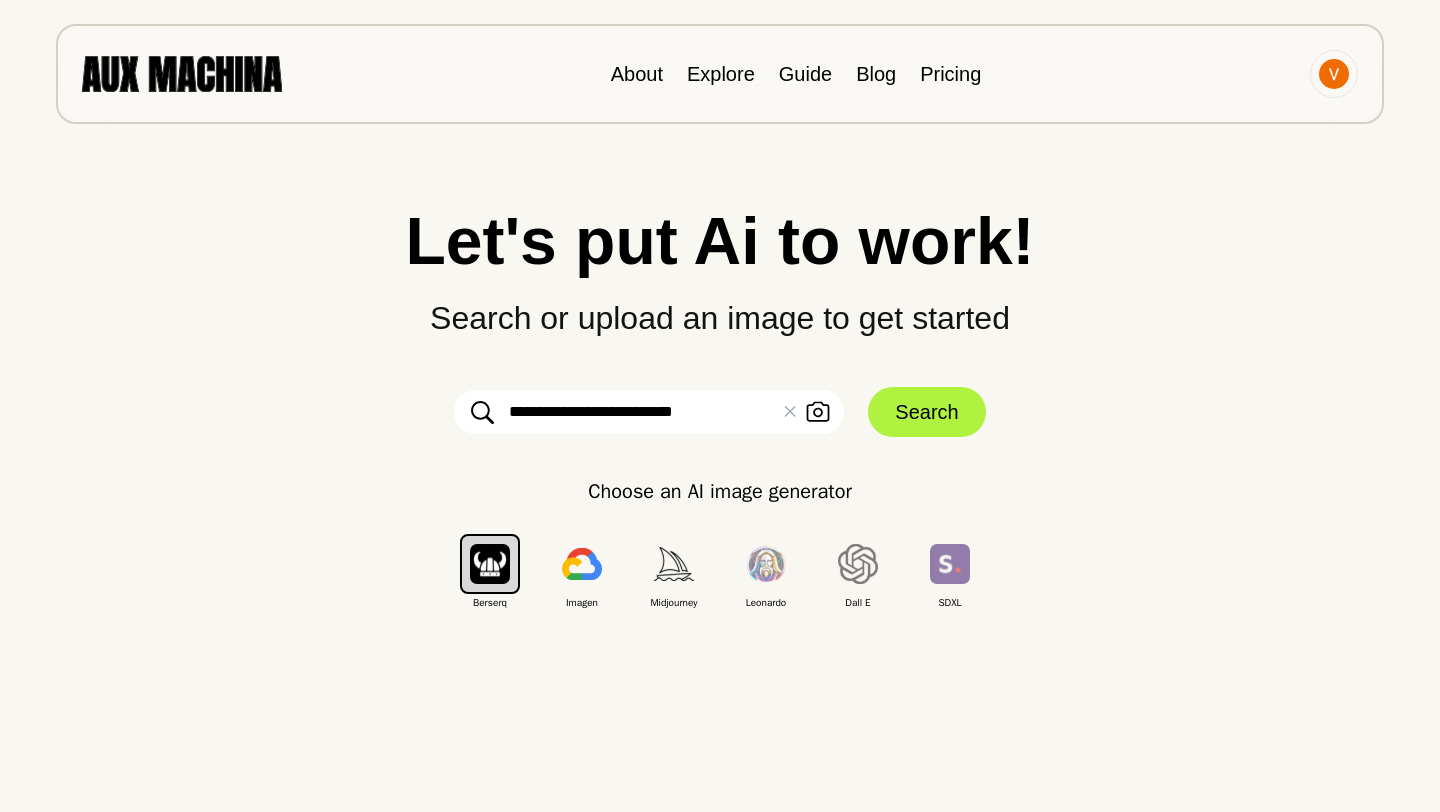 click on "**********" at bounding box center (649, 412) 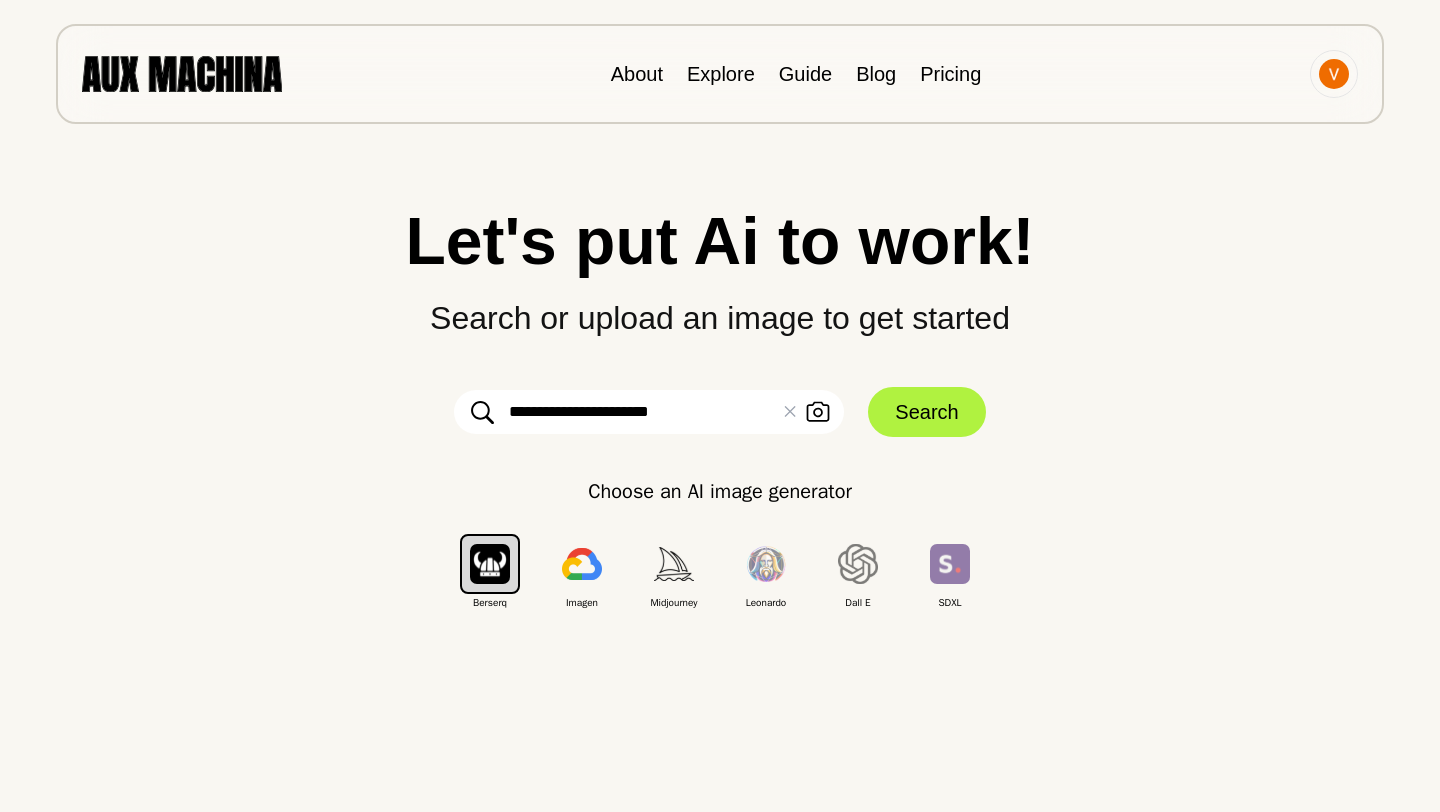 type on "**********" 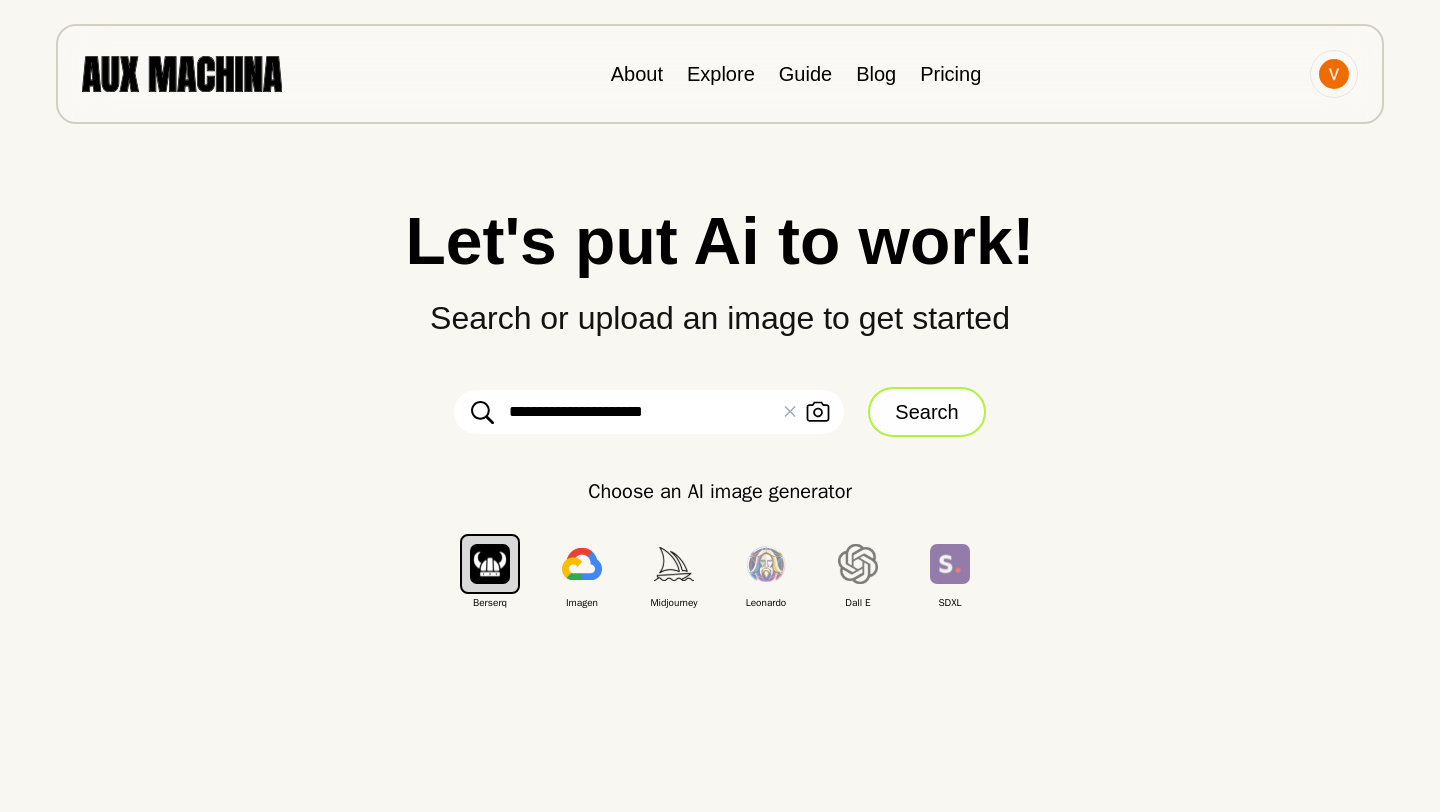 click on "Search" at bounding box center (926, 412) 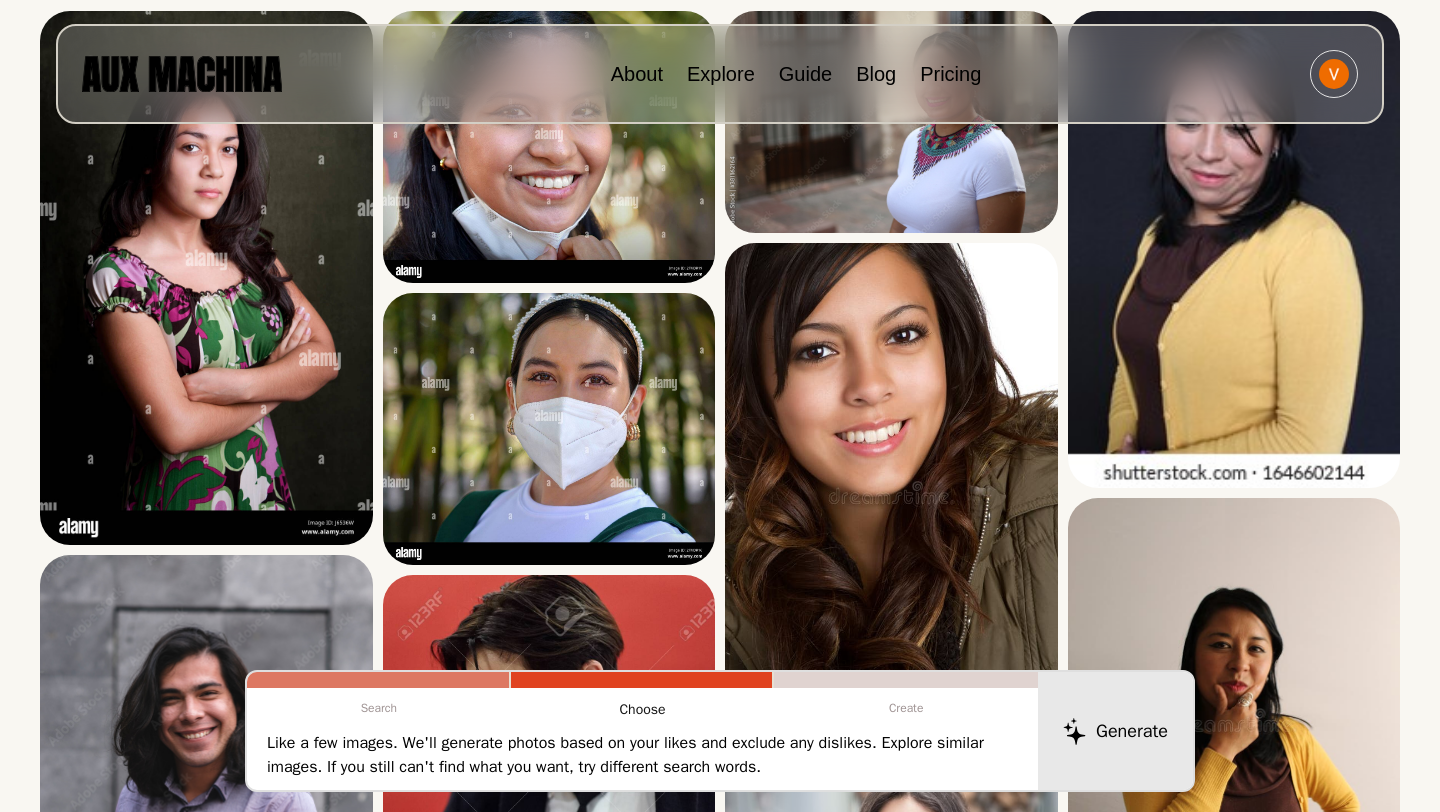 scroll, scrollTop: 0, scrollLeft: 0, axis: both 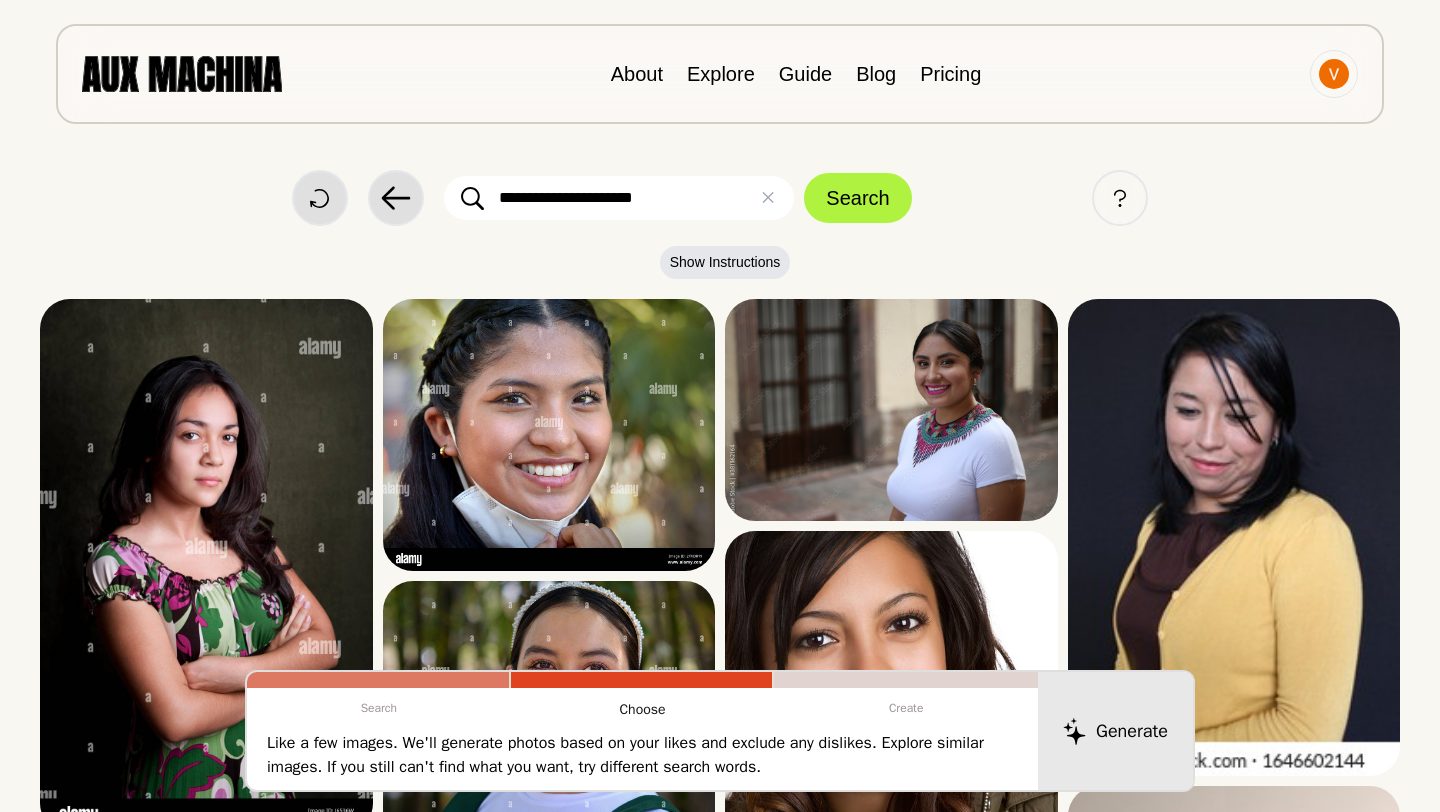 click on "**********" at bounding box center [619, 198] 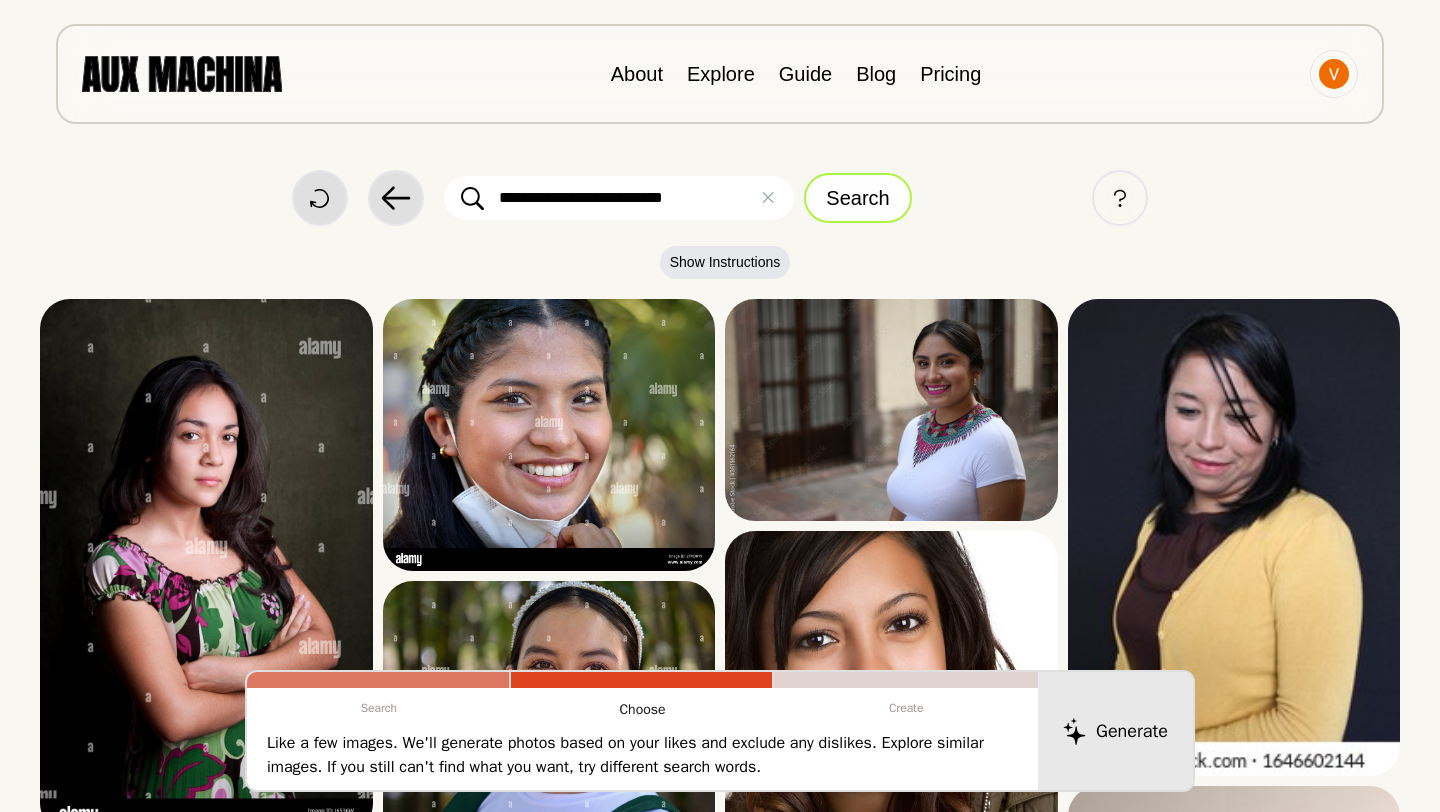 click on "Search" at bounding box center [857, 198] 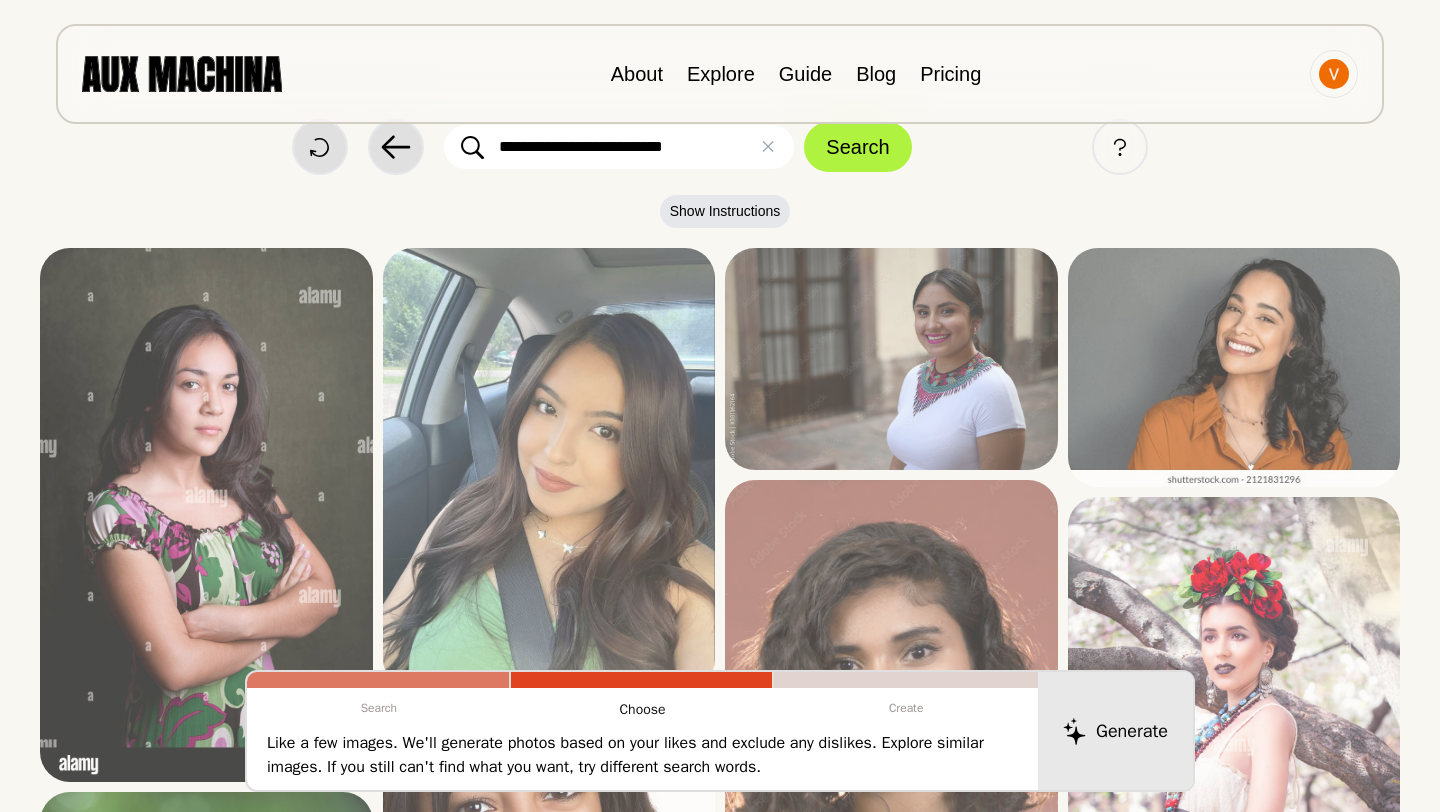scroll, scrollTop: 0, scrollLeft: 0, axis: both 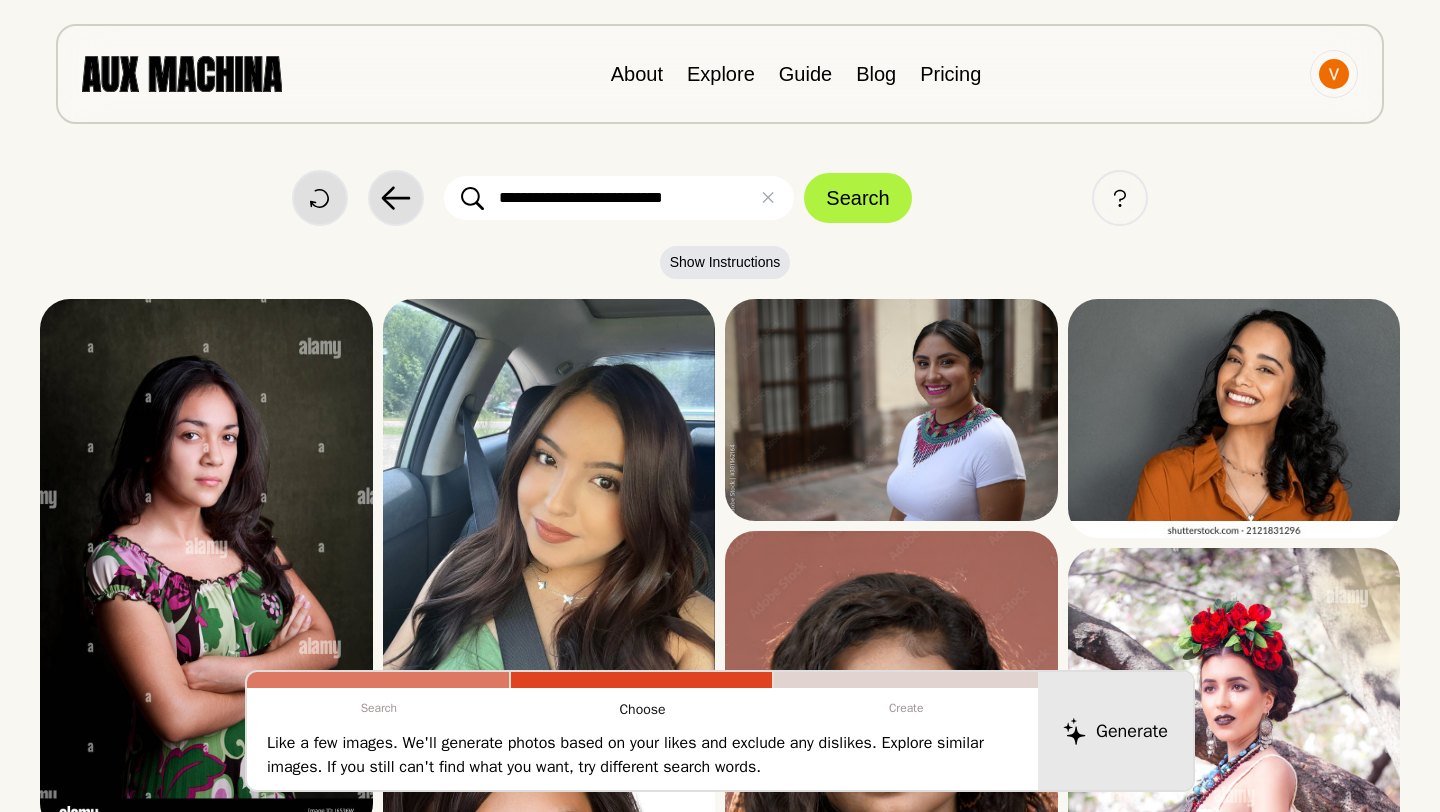click on "**********" at bounding box center [619, 198] 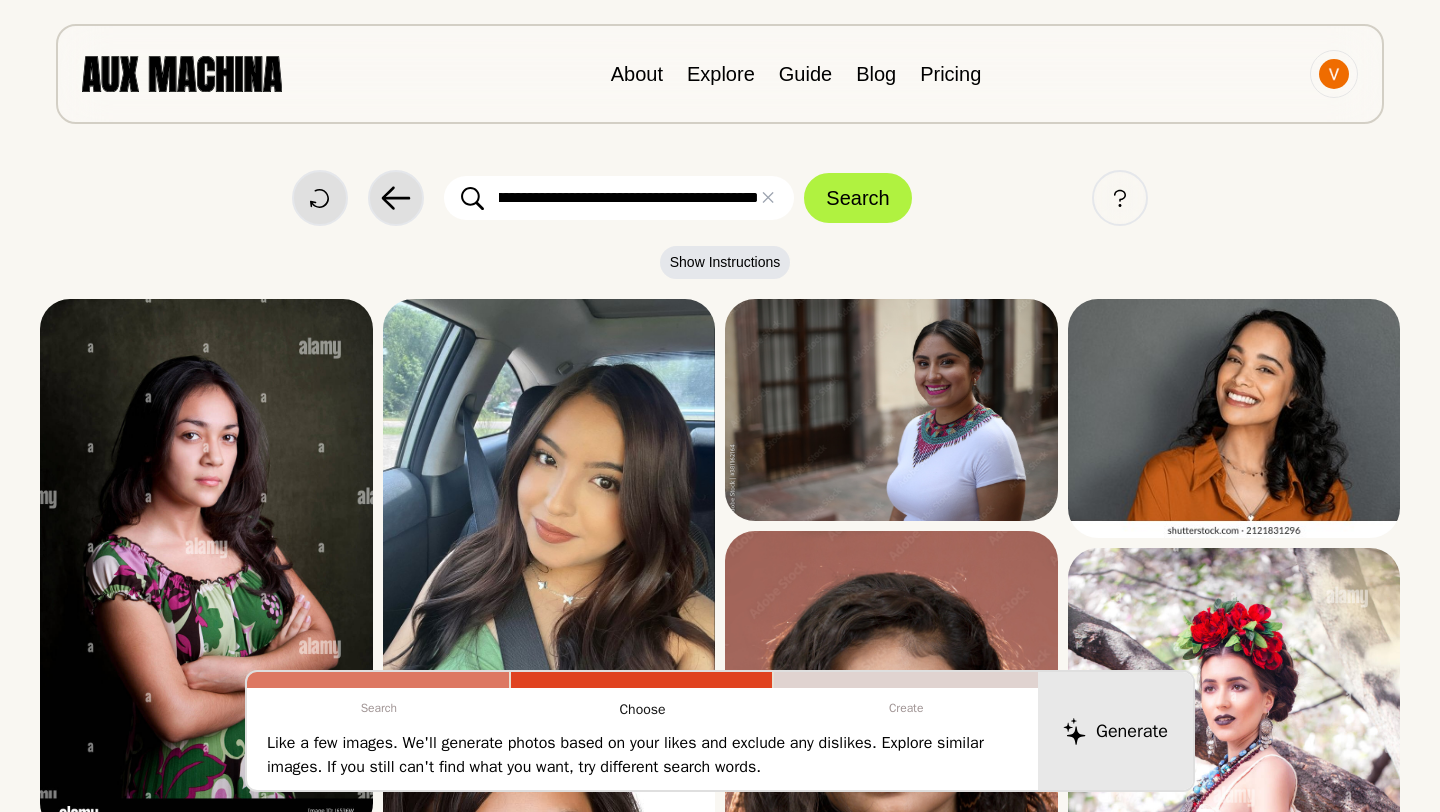 scroll, scrollTop: 0, scrollLeft: 103, axis: horizontal 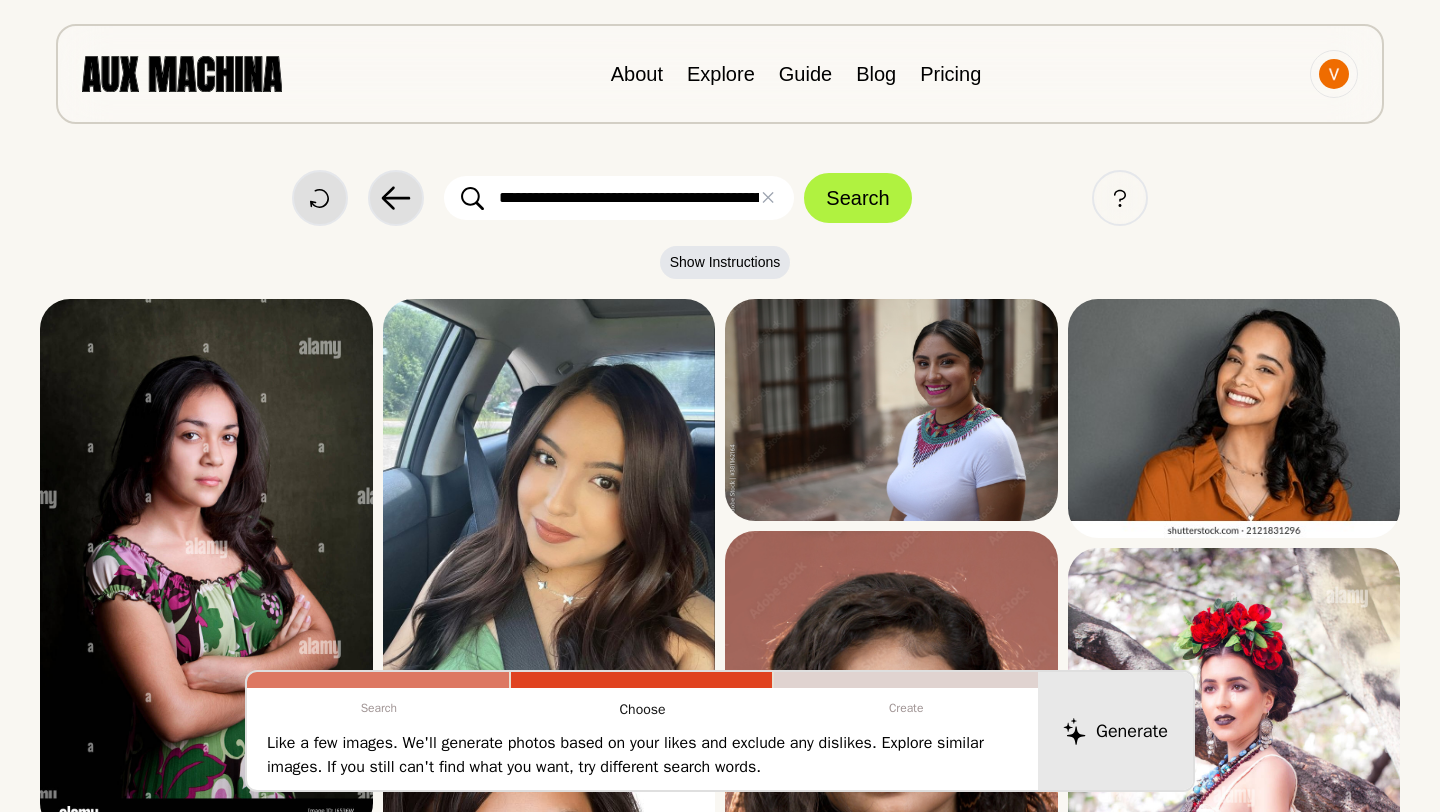 click on "**********" at bounding box center [619, 198] 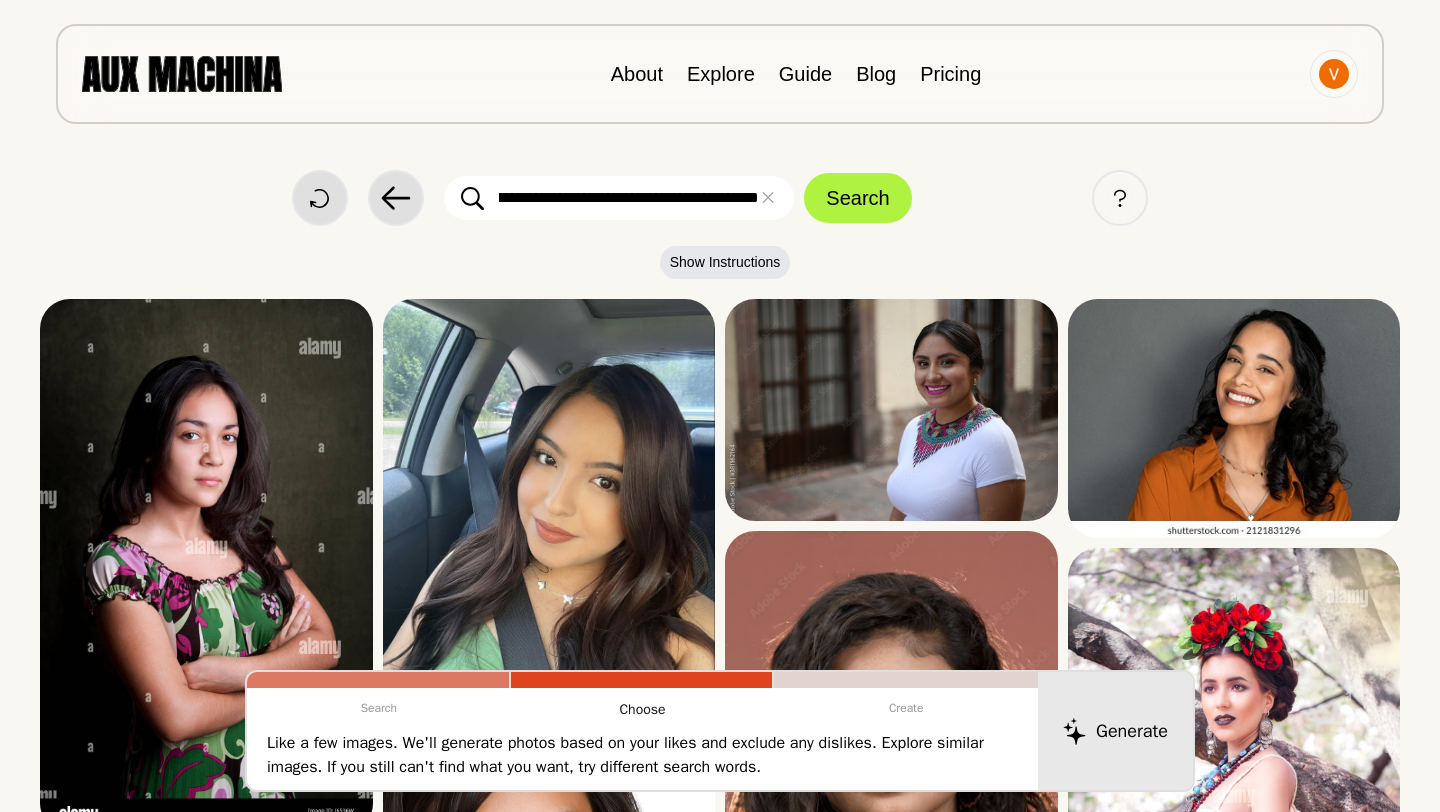 scroll, scrollTop: 0, scrollLeft: 380, axis: horizontal 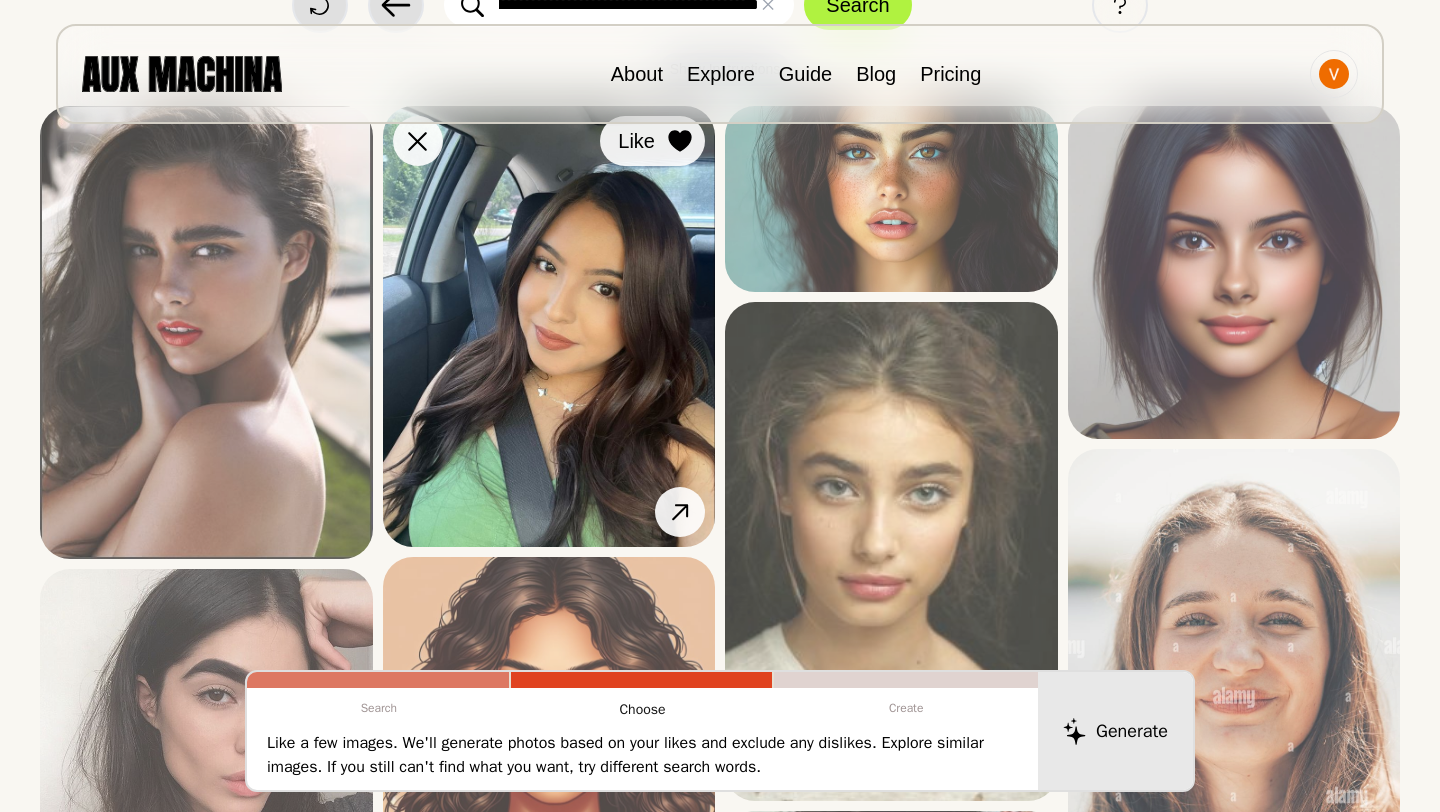 click 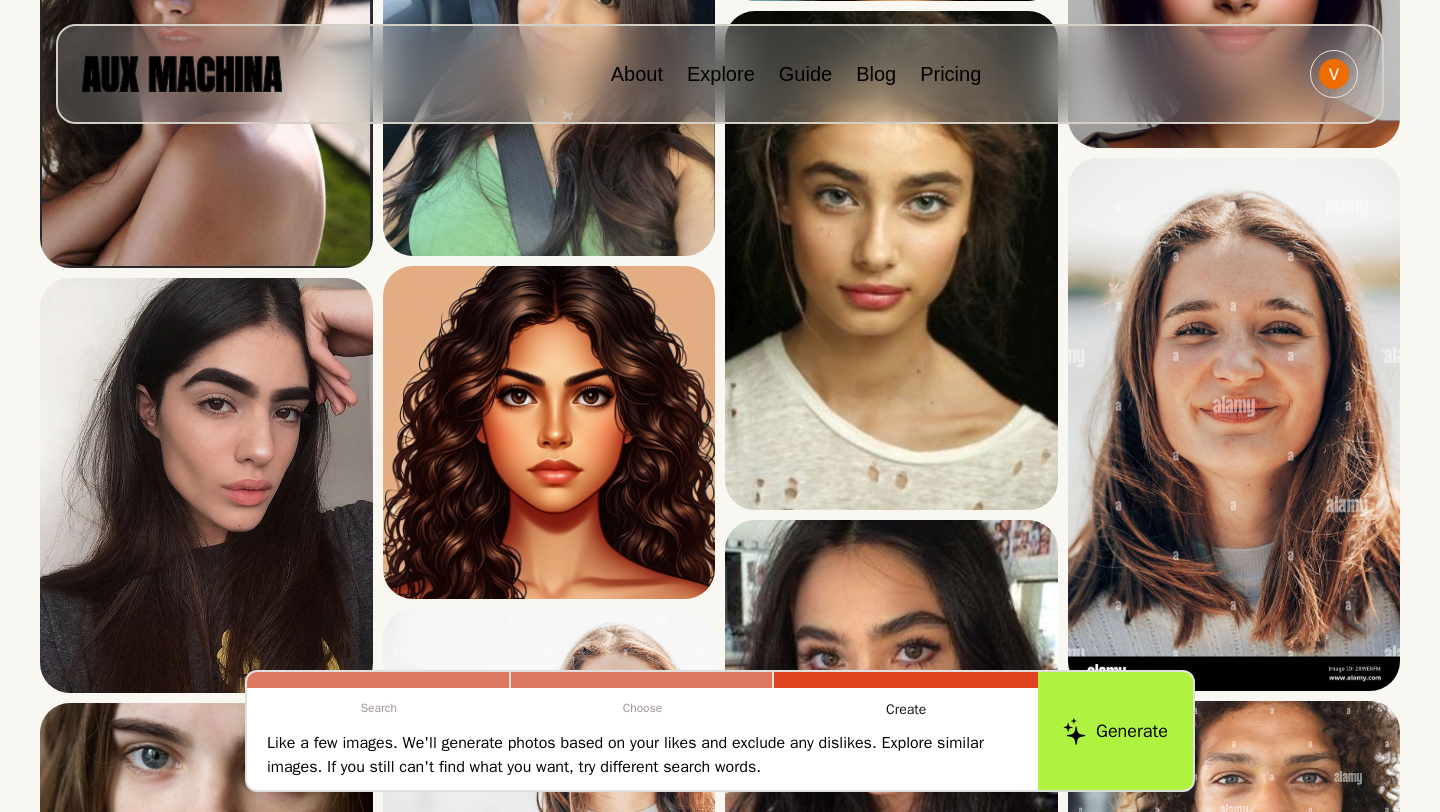 scroll, scrollTop: 486, scrollLeft: 0, axis: vertical 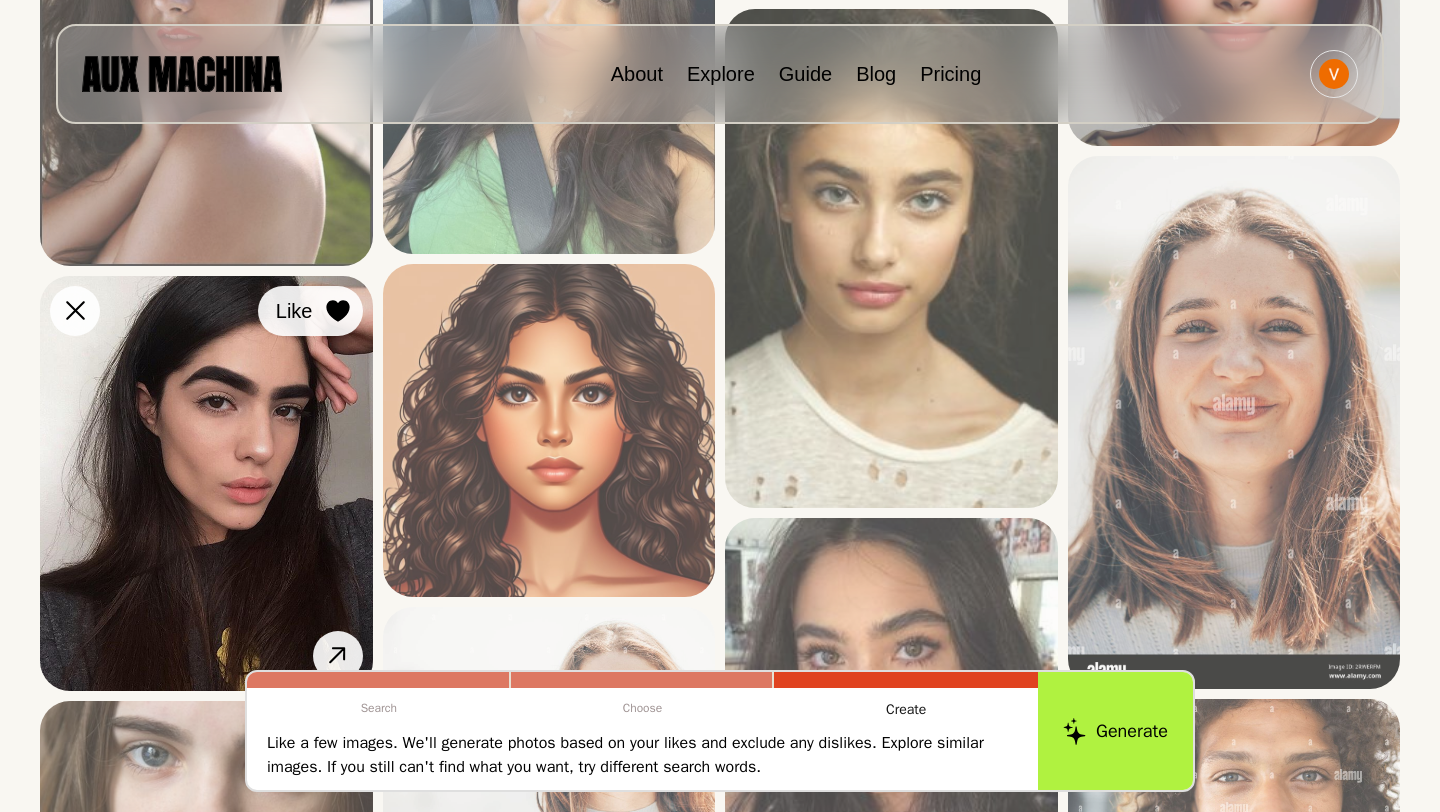 click 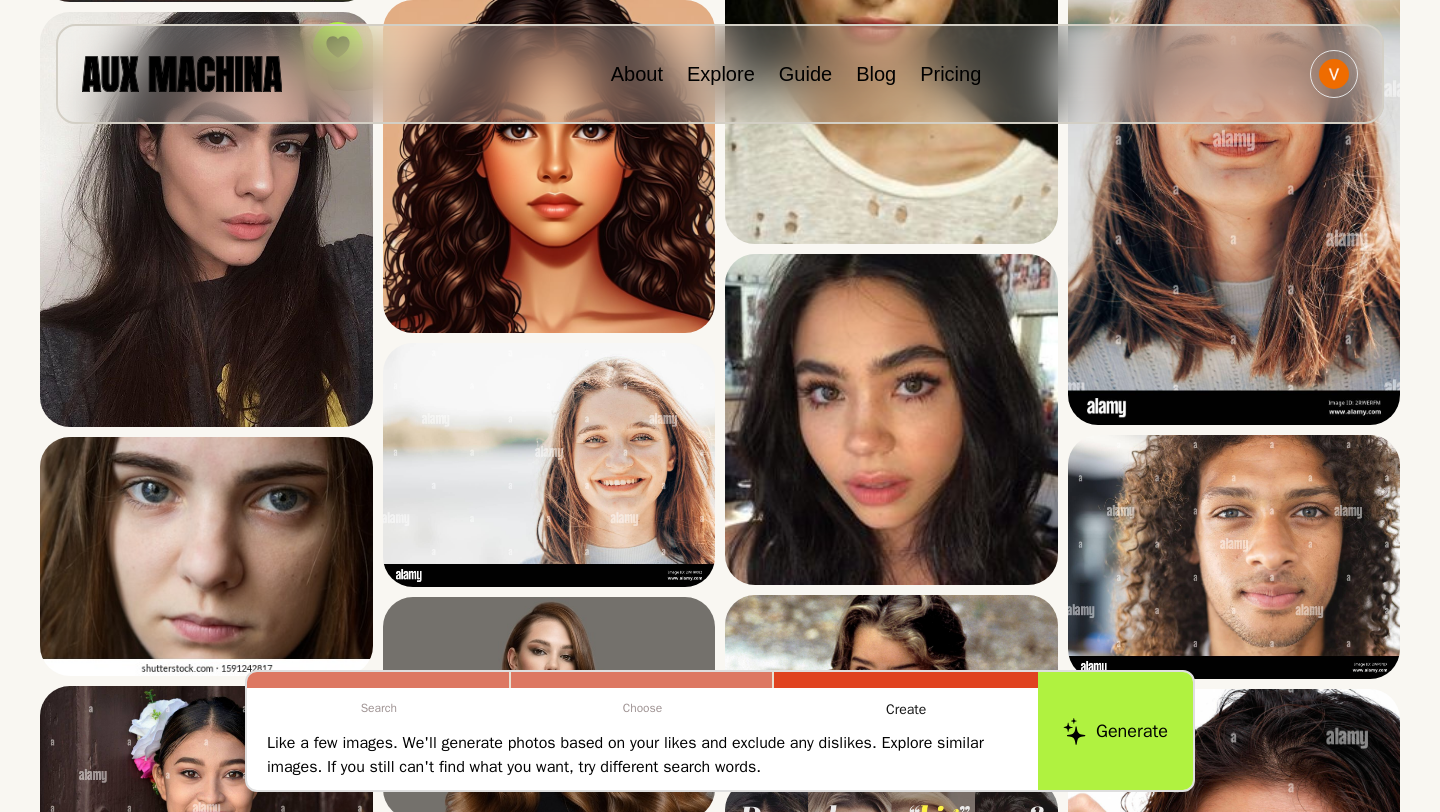 scroll, scrollTop: 790, scrollLeft: 0, axis: vertical 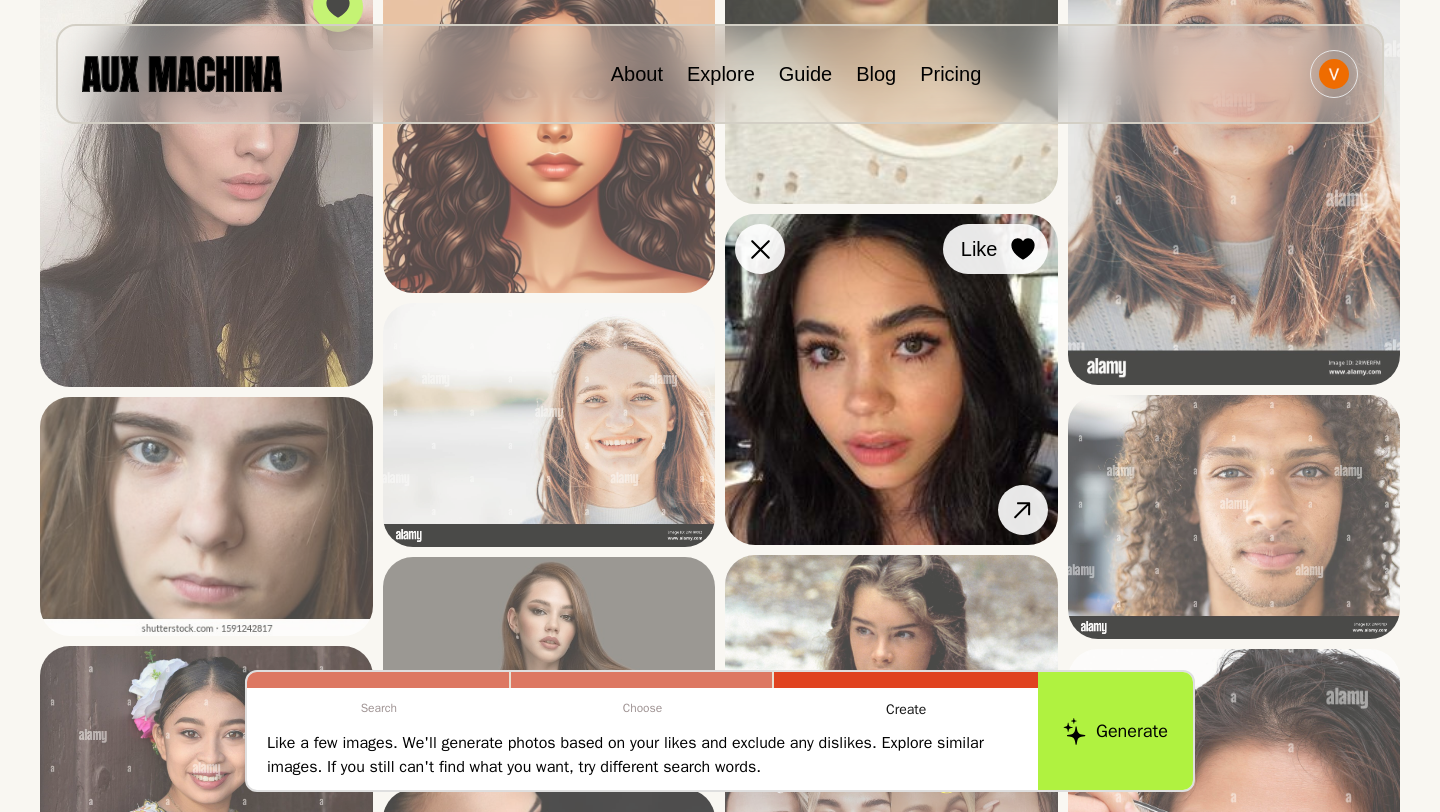 click on "Like" at bounding box center [995, 249] 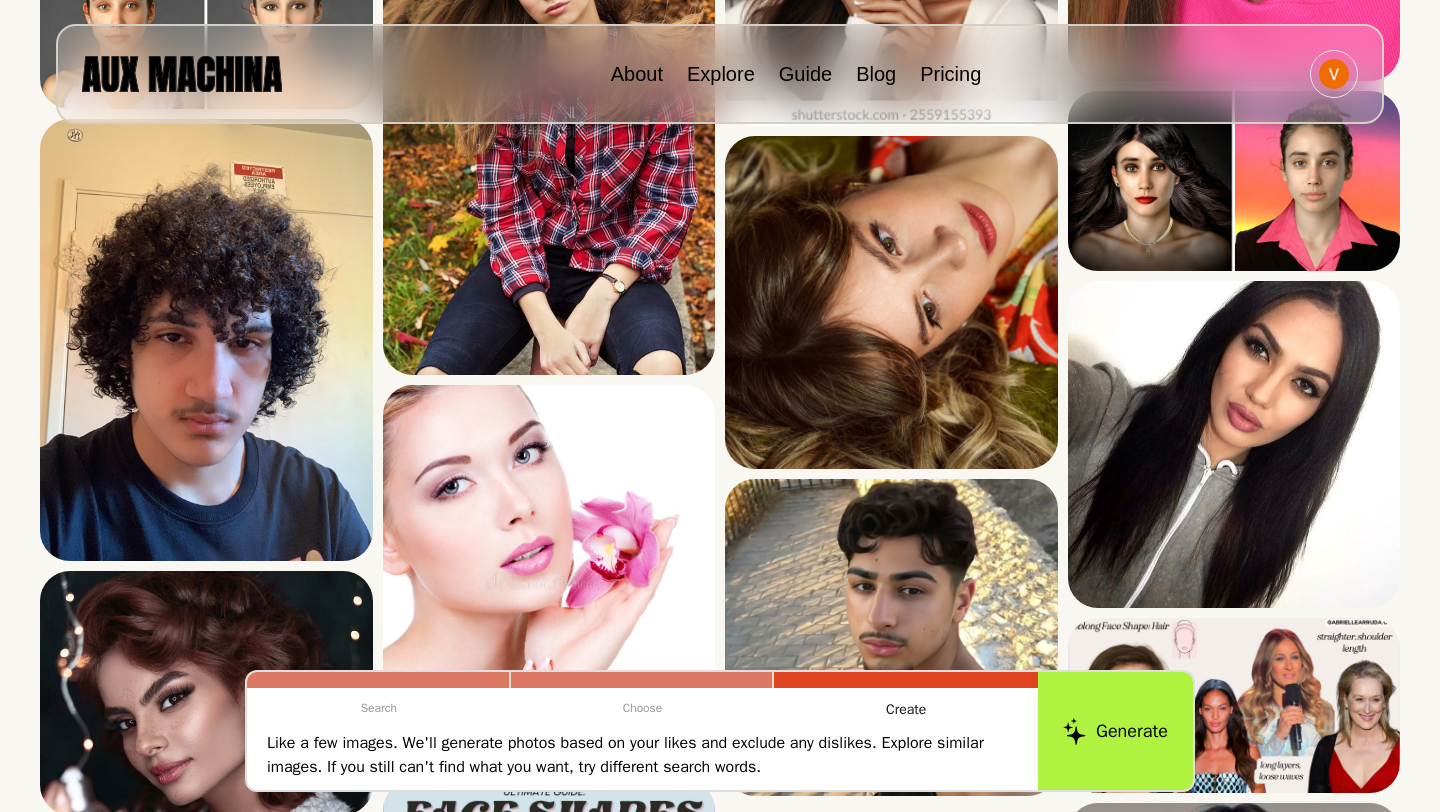 scroll, scrollTop: 3807, scrollLeft: 0, axis: vertical 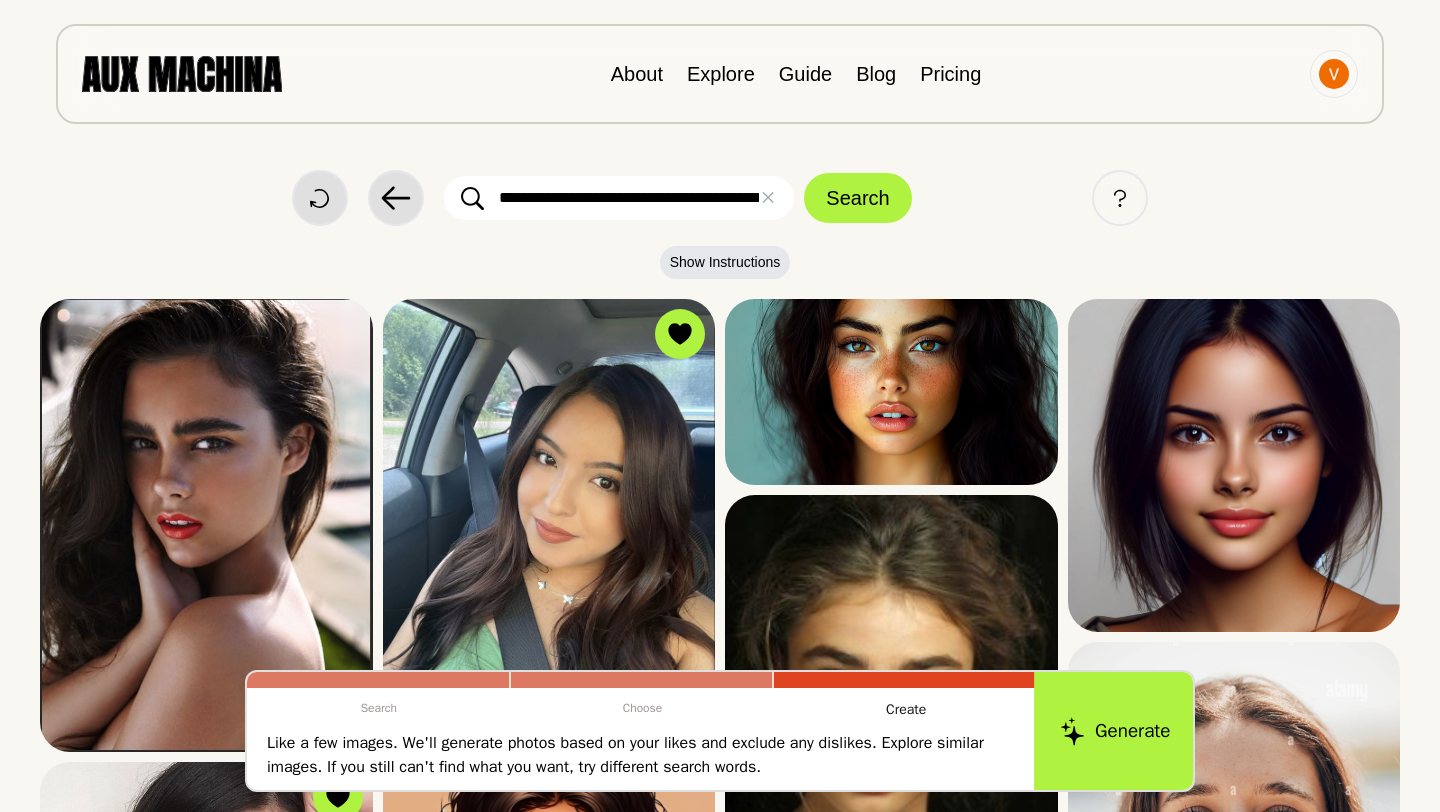 click on "Generate" at bounding box center [1115, 731] 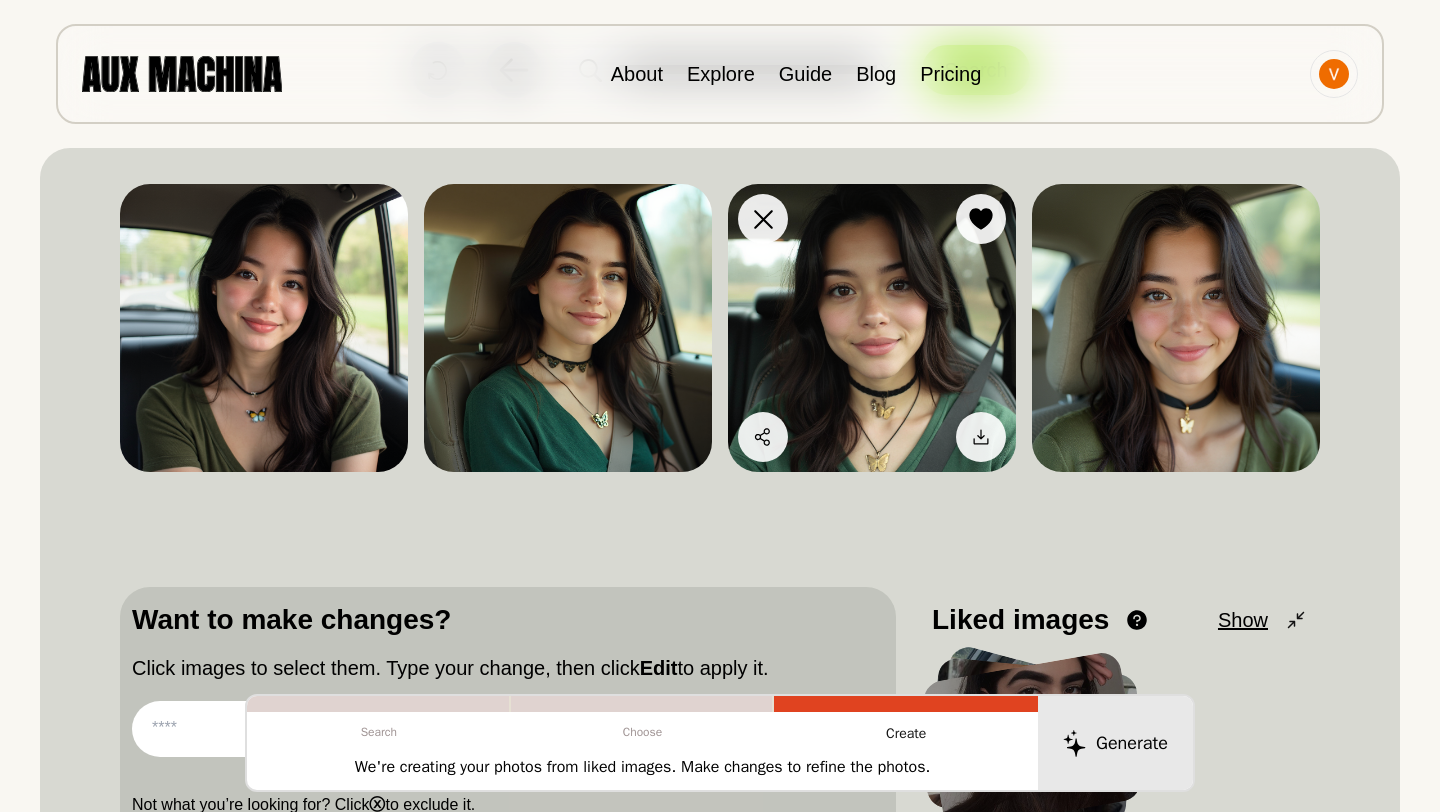 scroll, scrollTop: 0, scrollLeft: 0, axis: both 